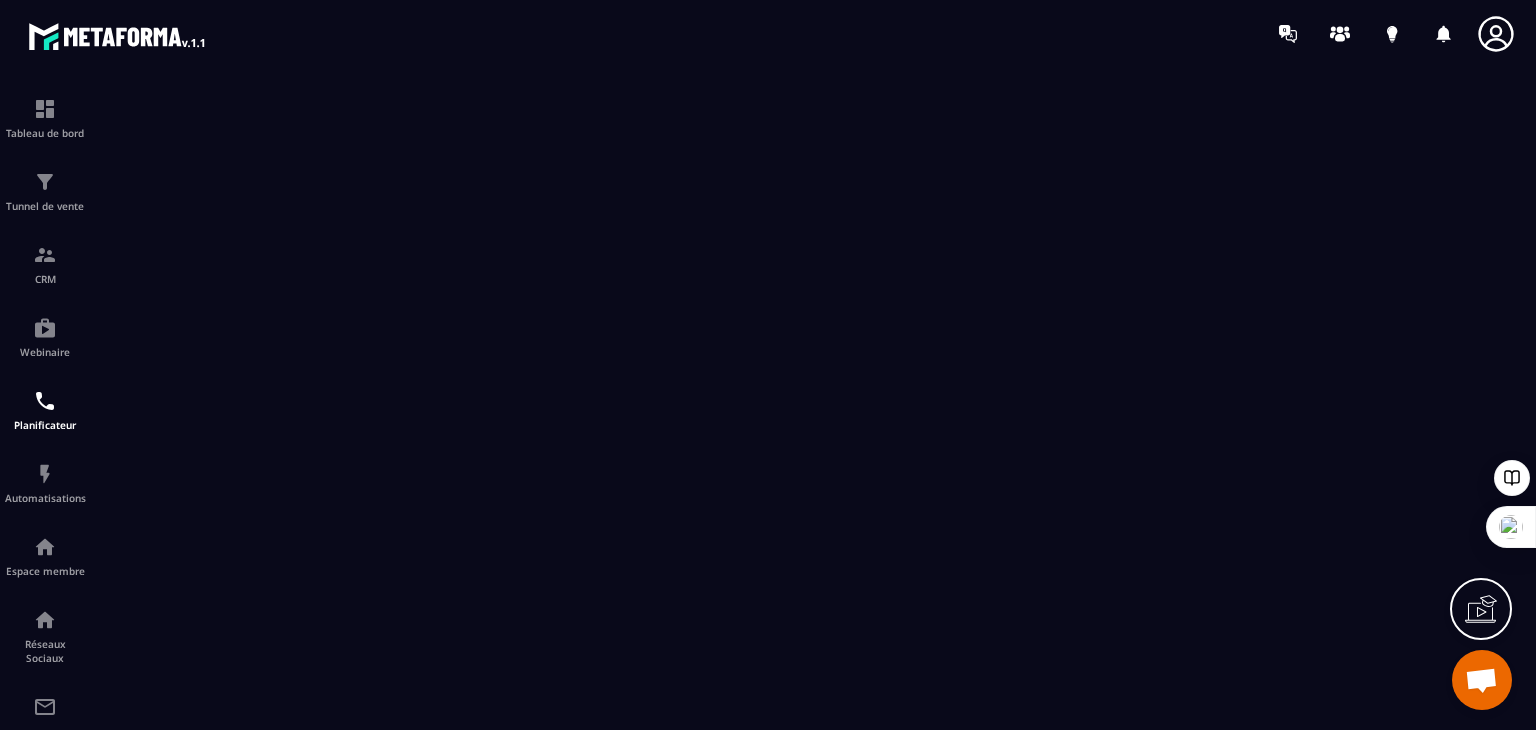 scroll, scrollTop: 0, scrollLeft: 0, axis: both 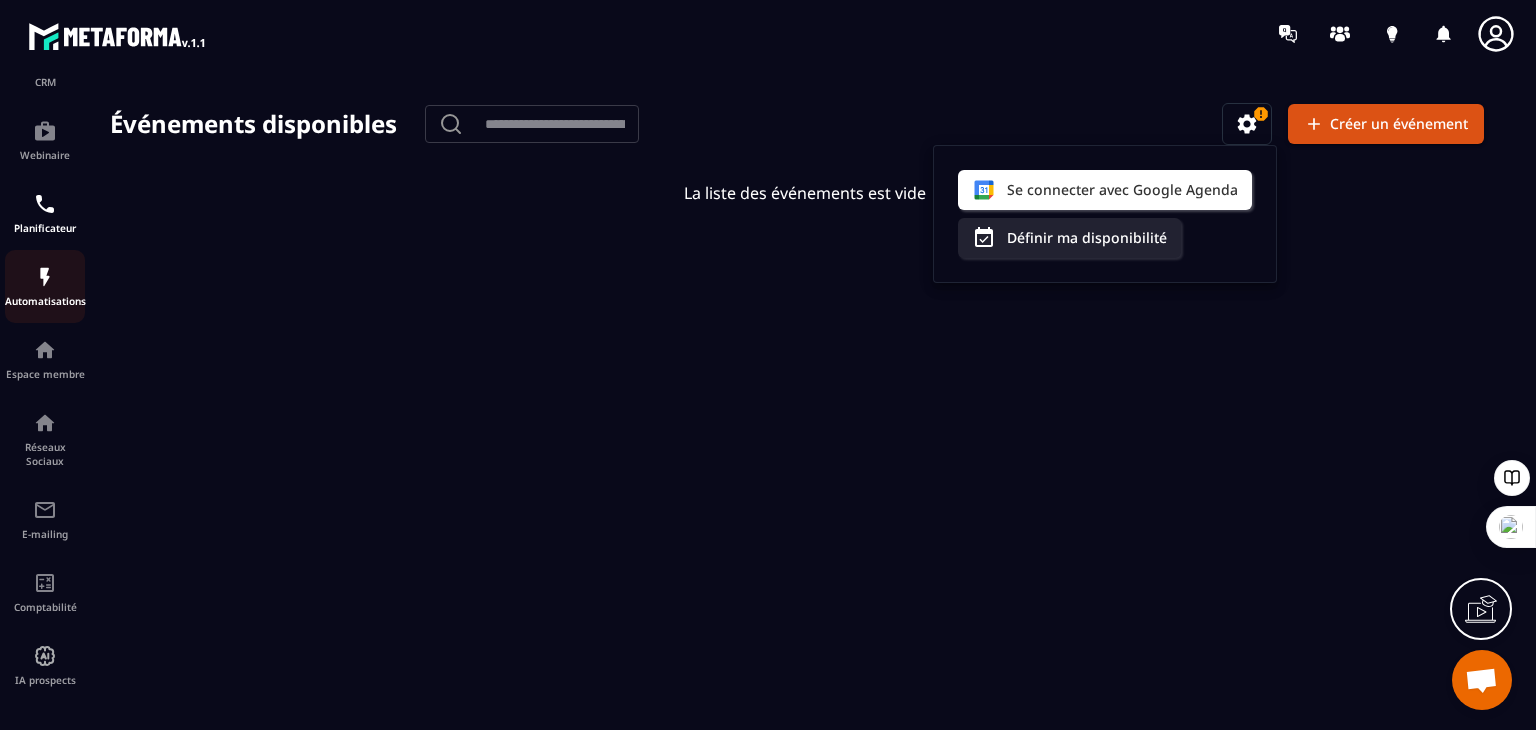 click on "Automatisations" at bounding box center (45, 286) 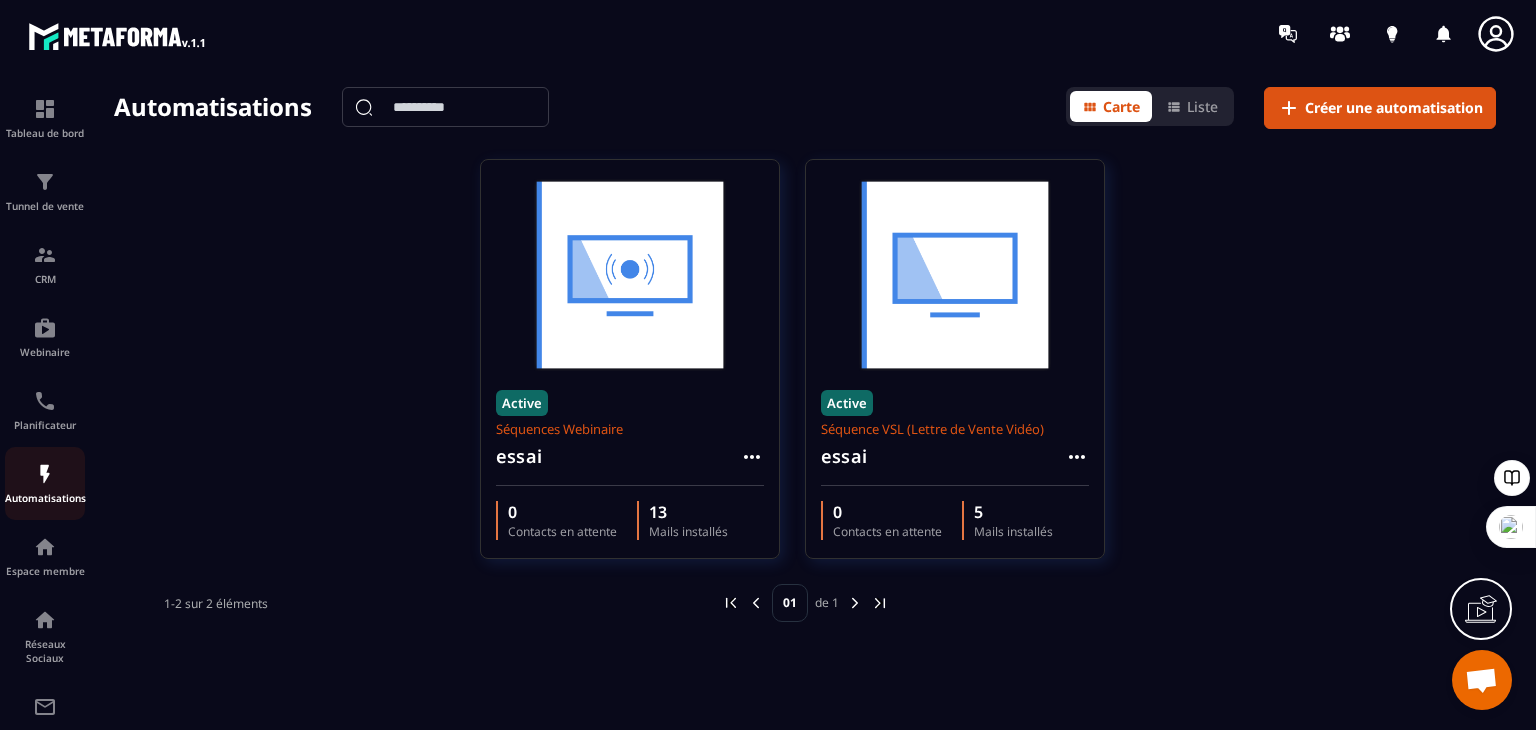 click on "Automatisations" at bounding box center (45, 498) 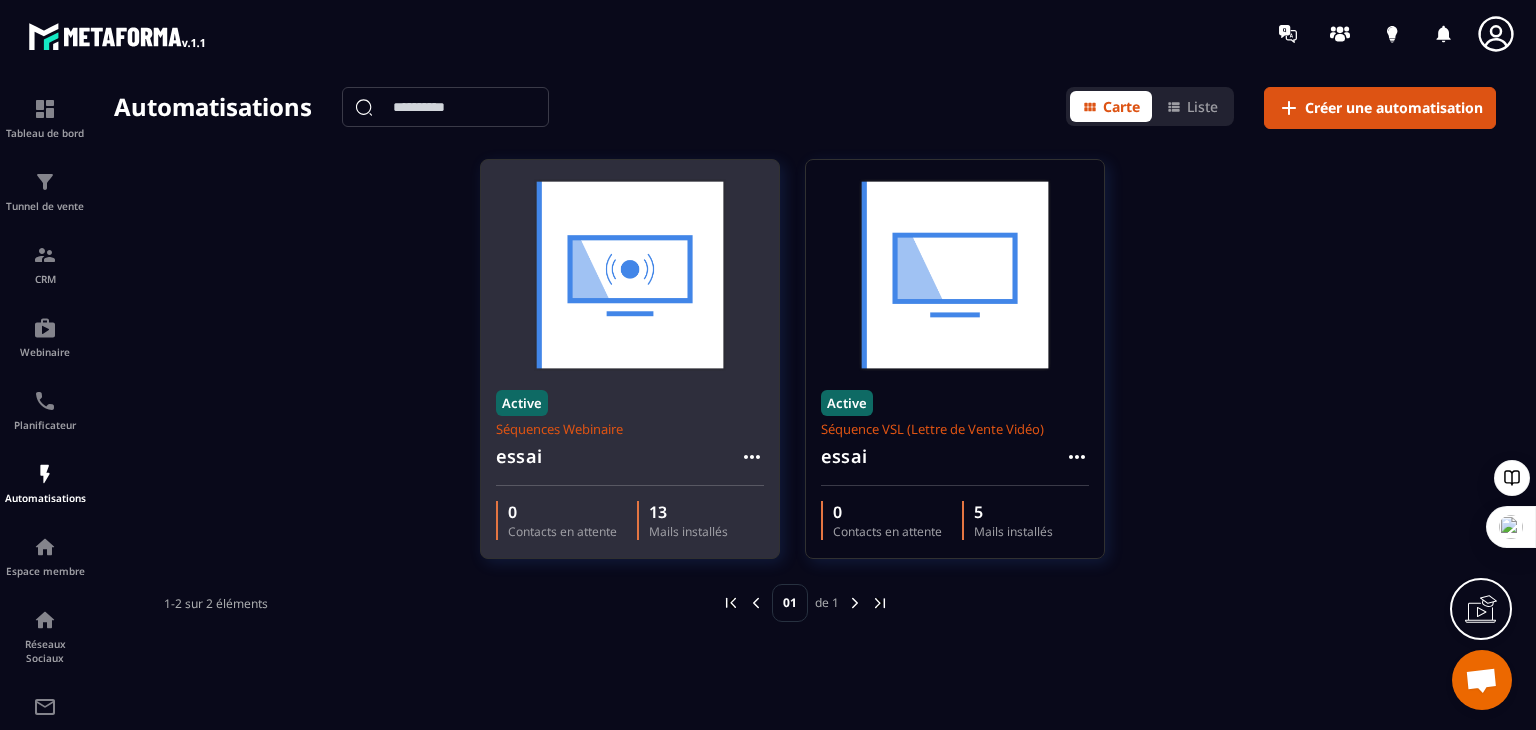 click on "Active Séquences Webinaire essai" at bounding box center [630, 430] 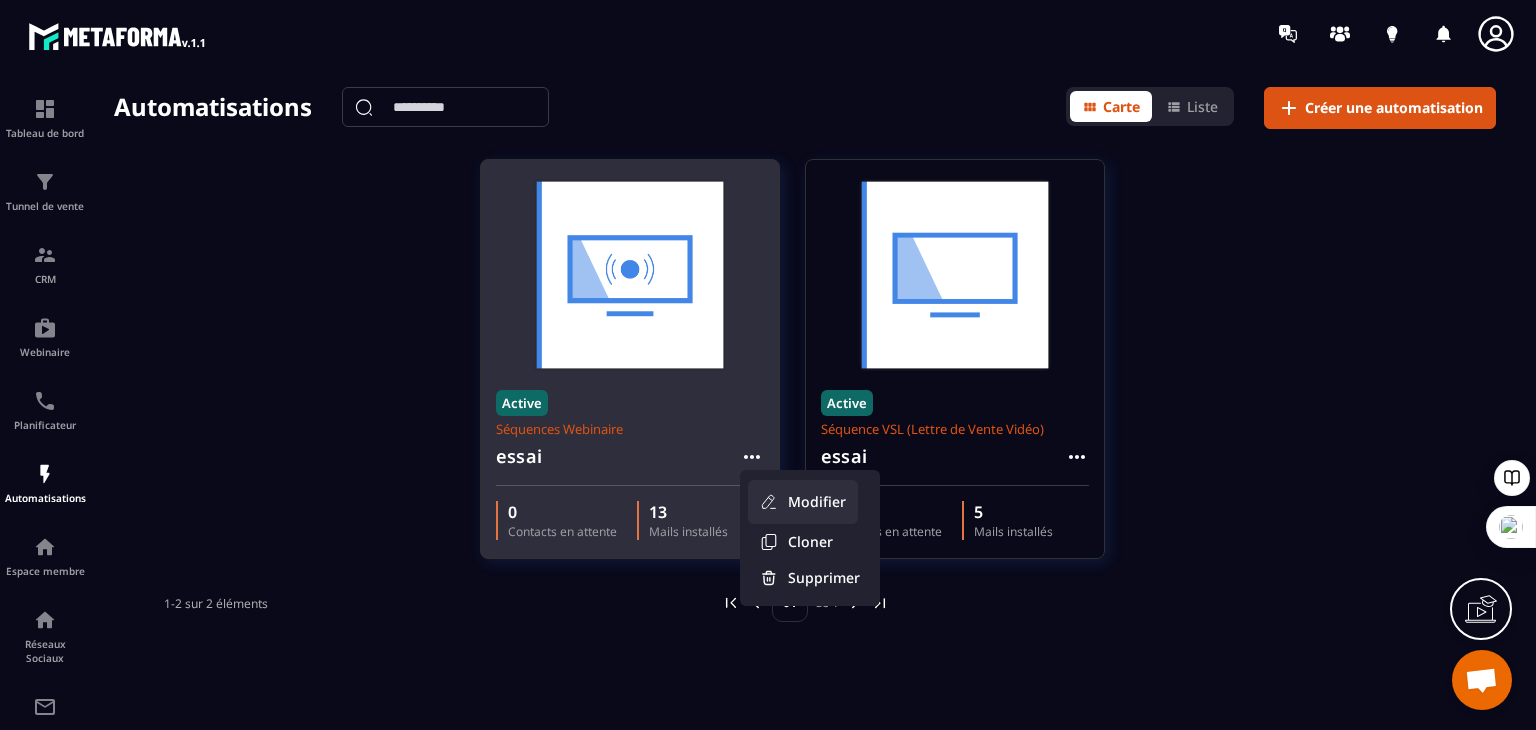 click on "Modifier" at bounding box center [803, 502] 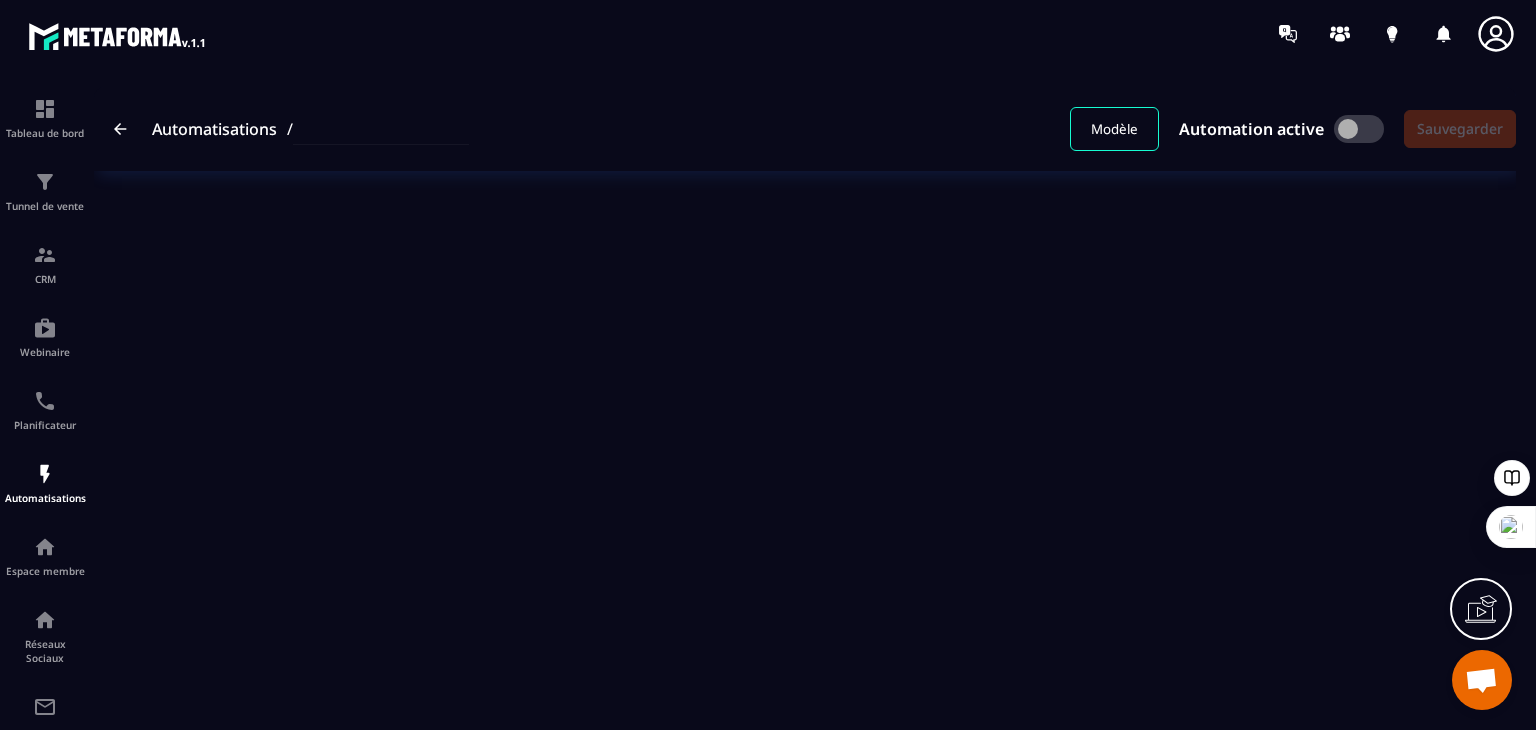 type on "*****" 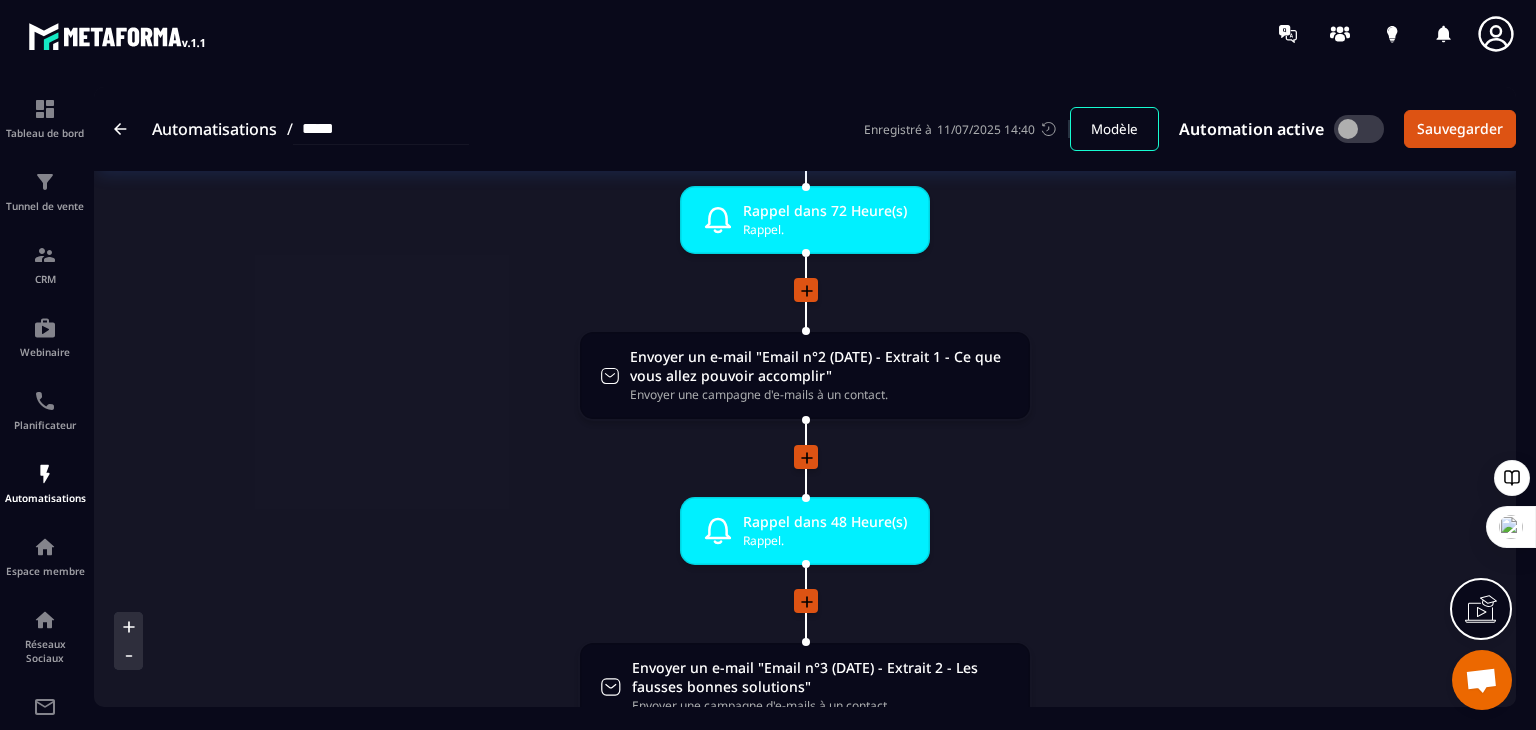 scroll, scrollTop: 422, scrollLeft: 0, axis: vertical 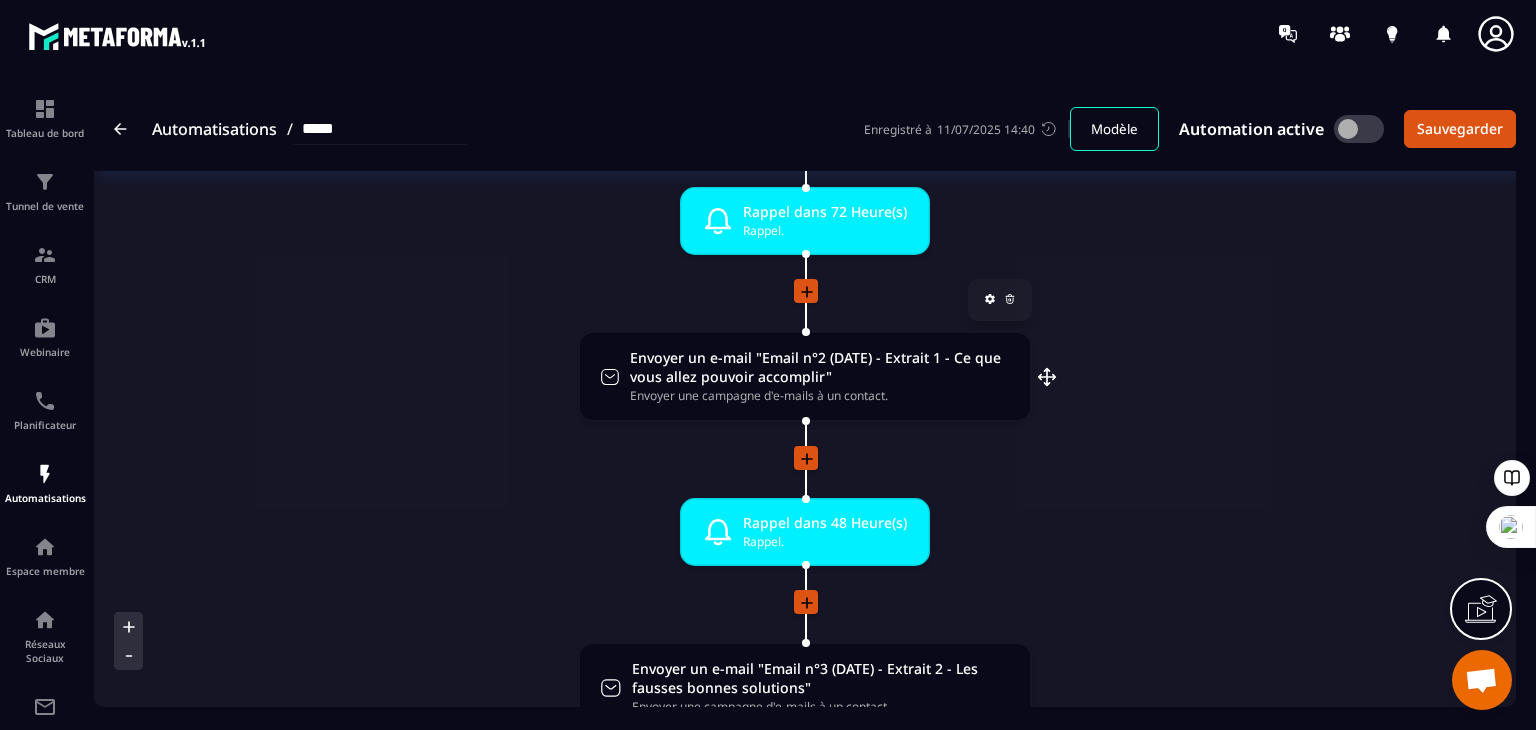 click on "Envoyer un e-mail "Email n°2 (DATE) - Extrait 1 - Ce que vous allez pouvoir accomplir"" at bounding box center [820, 367] 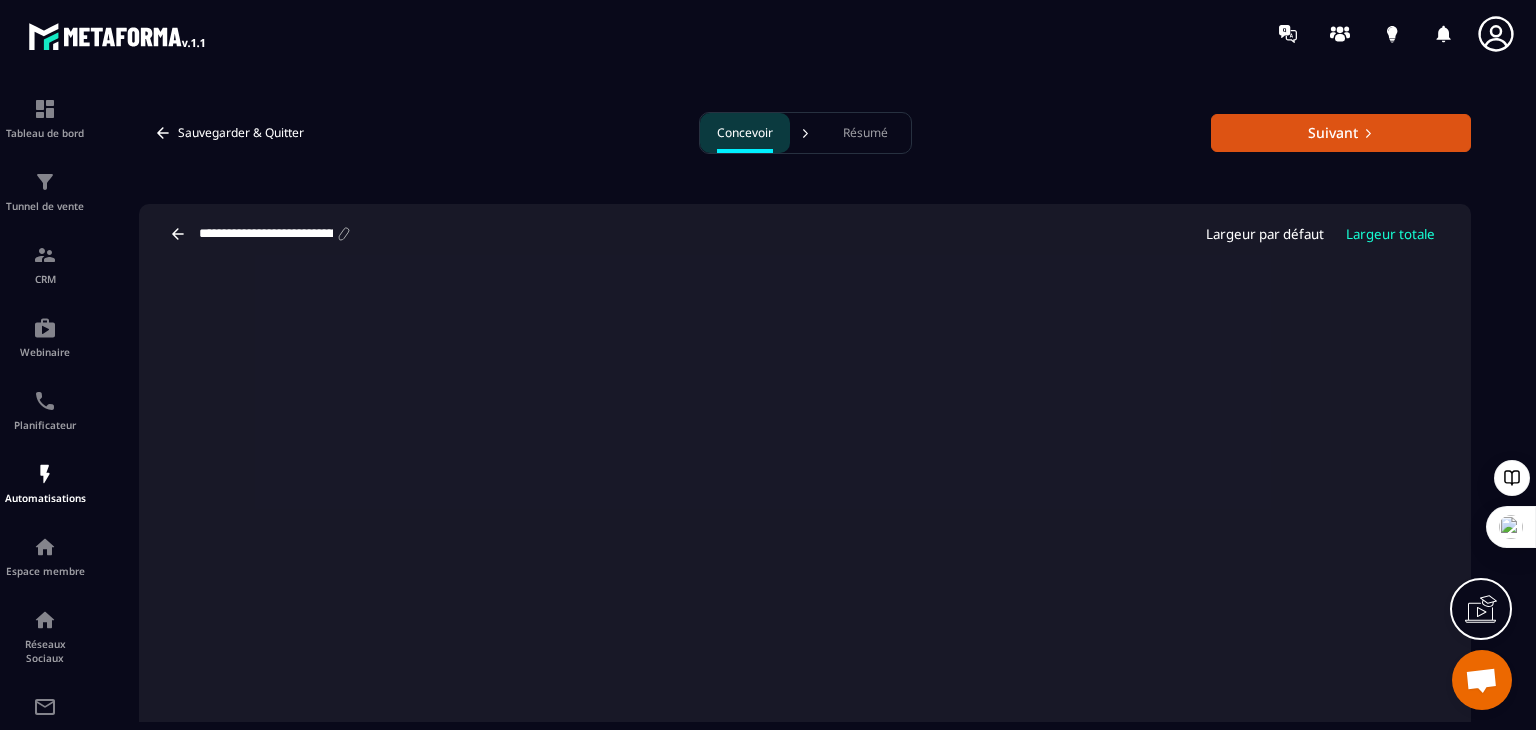 click 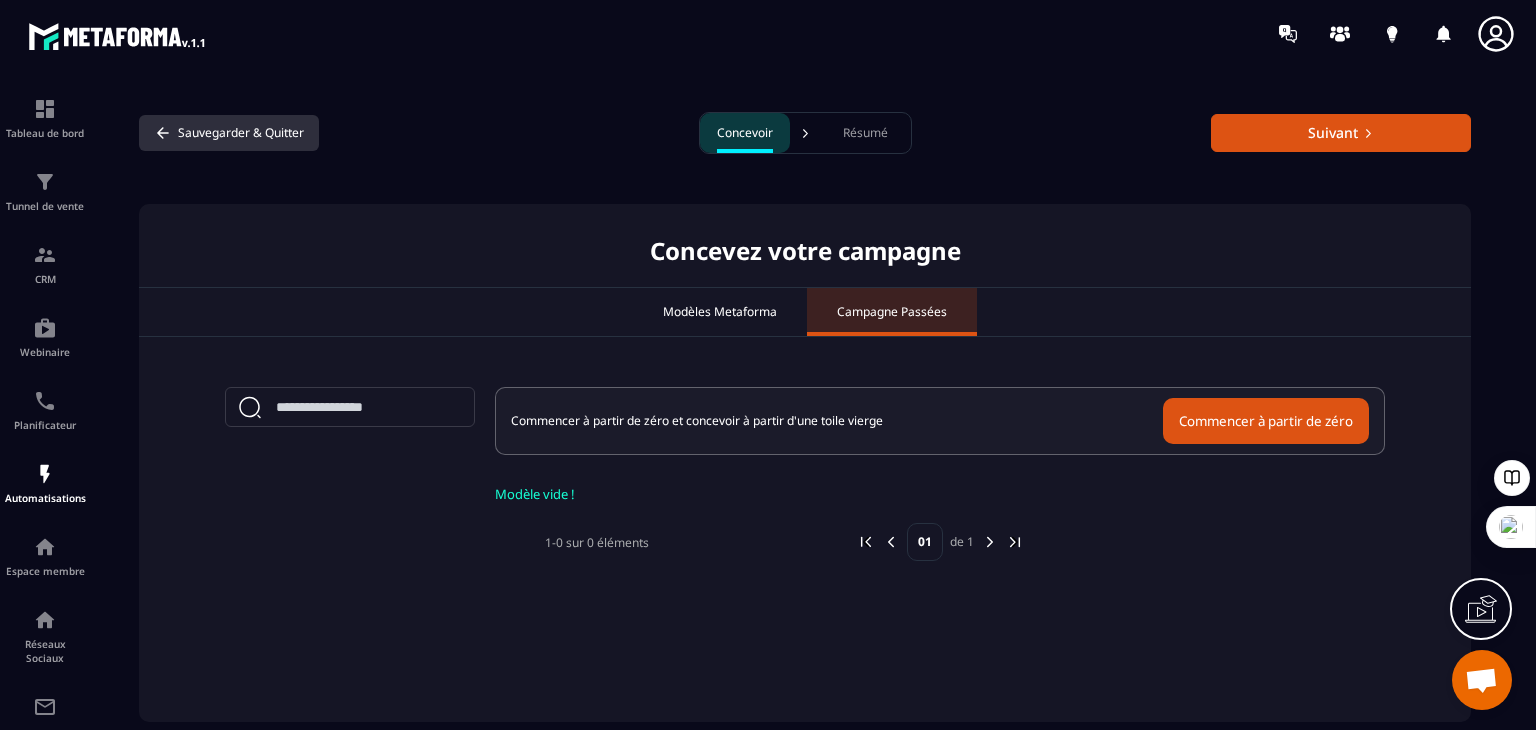click 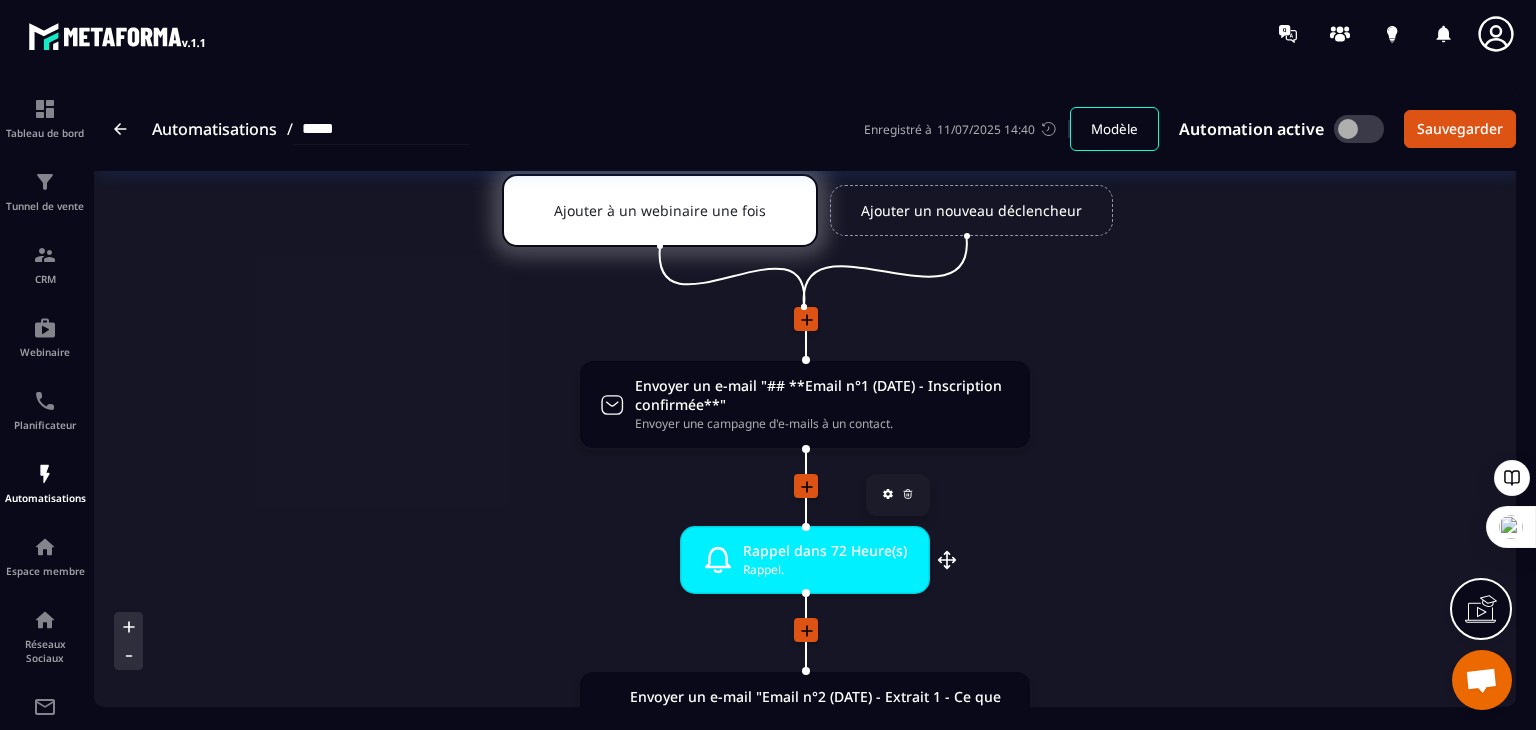 scroll, scrollTop: 0, scrollLeft: 0, axis: both 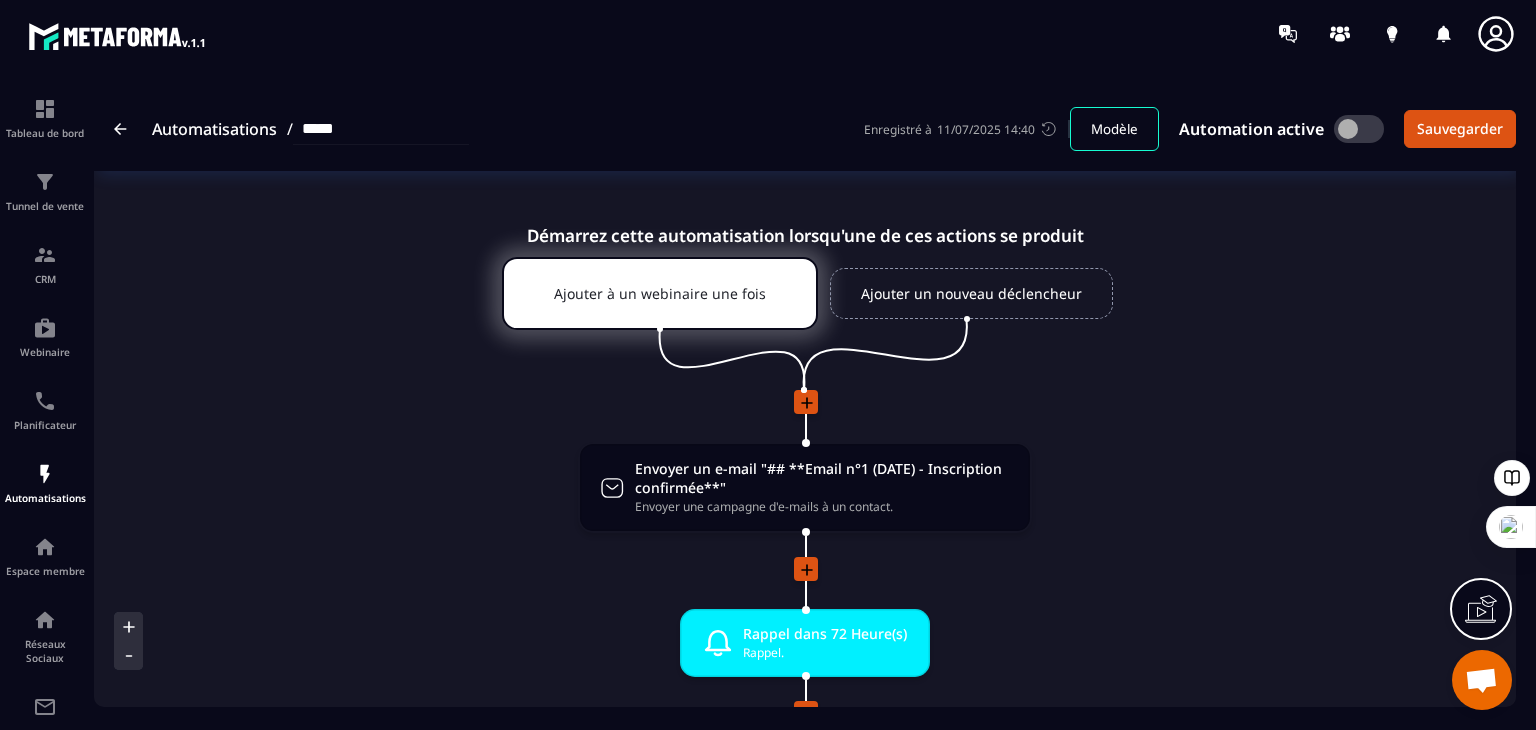 click at bounding box center (120, 129) 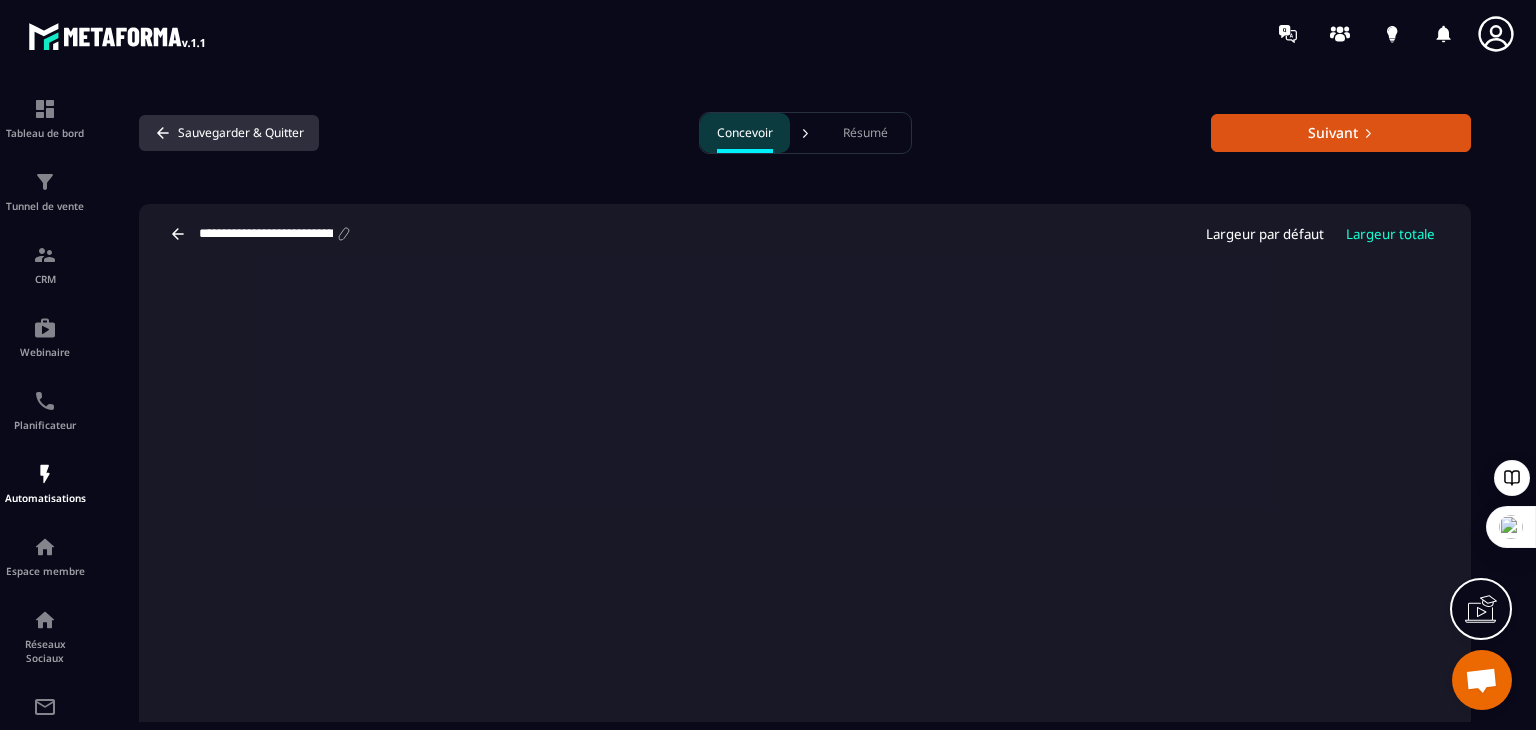 click on "Sauvegarder & Quitter" at bounding box center (229, 133) 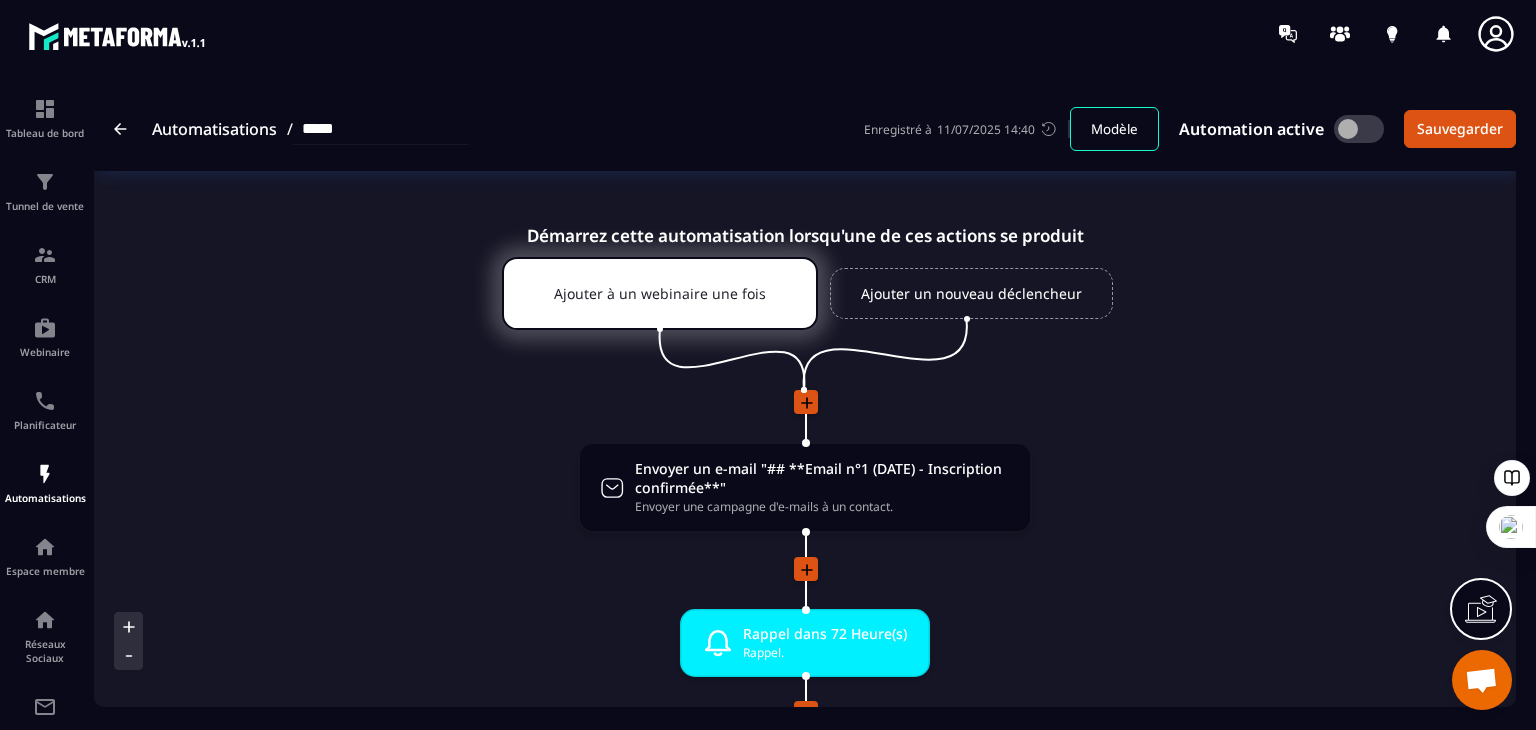 click on "Automatisations / *****" at bounding box center (291, 129) 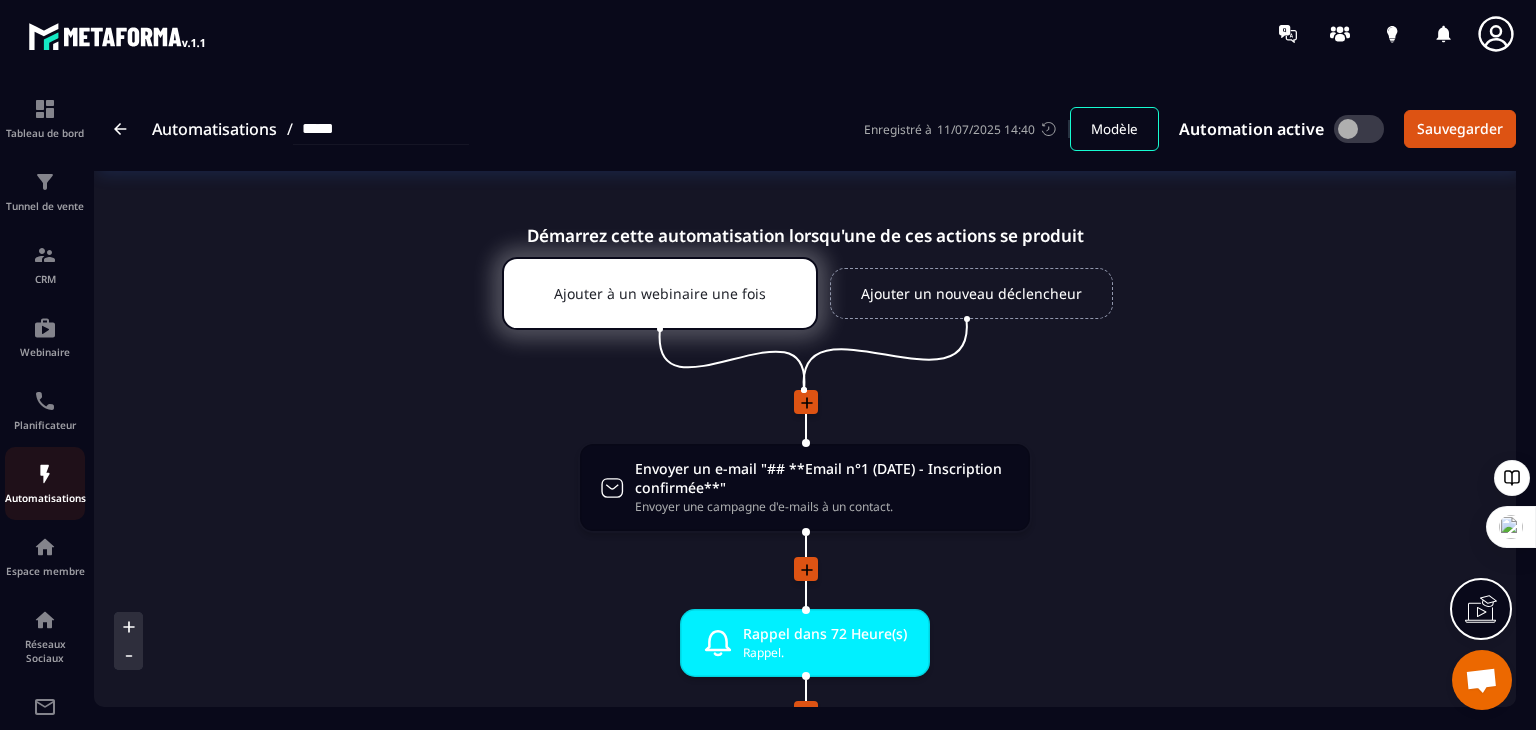 click at bounding box center [45, 474] 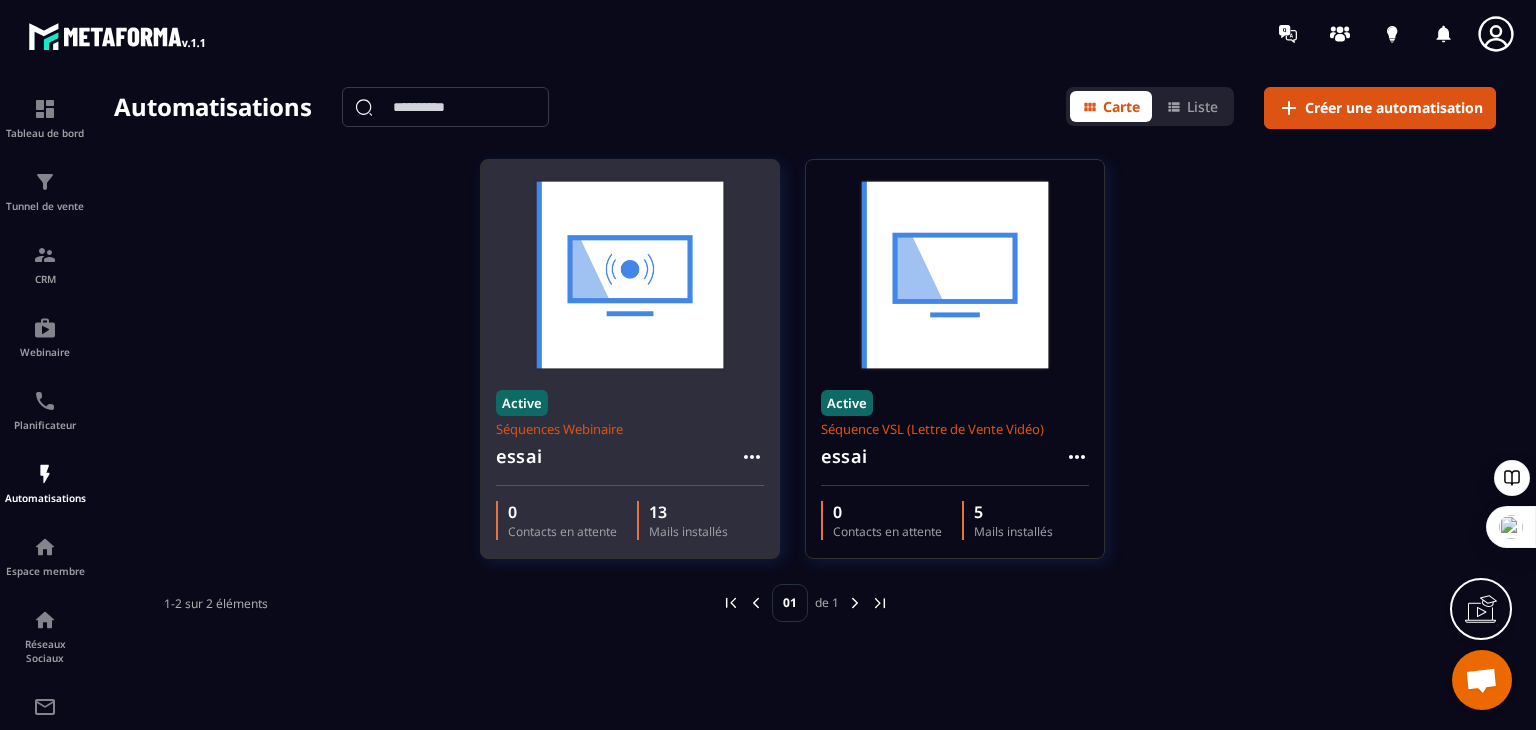 click 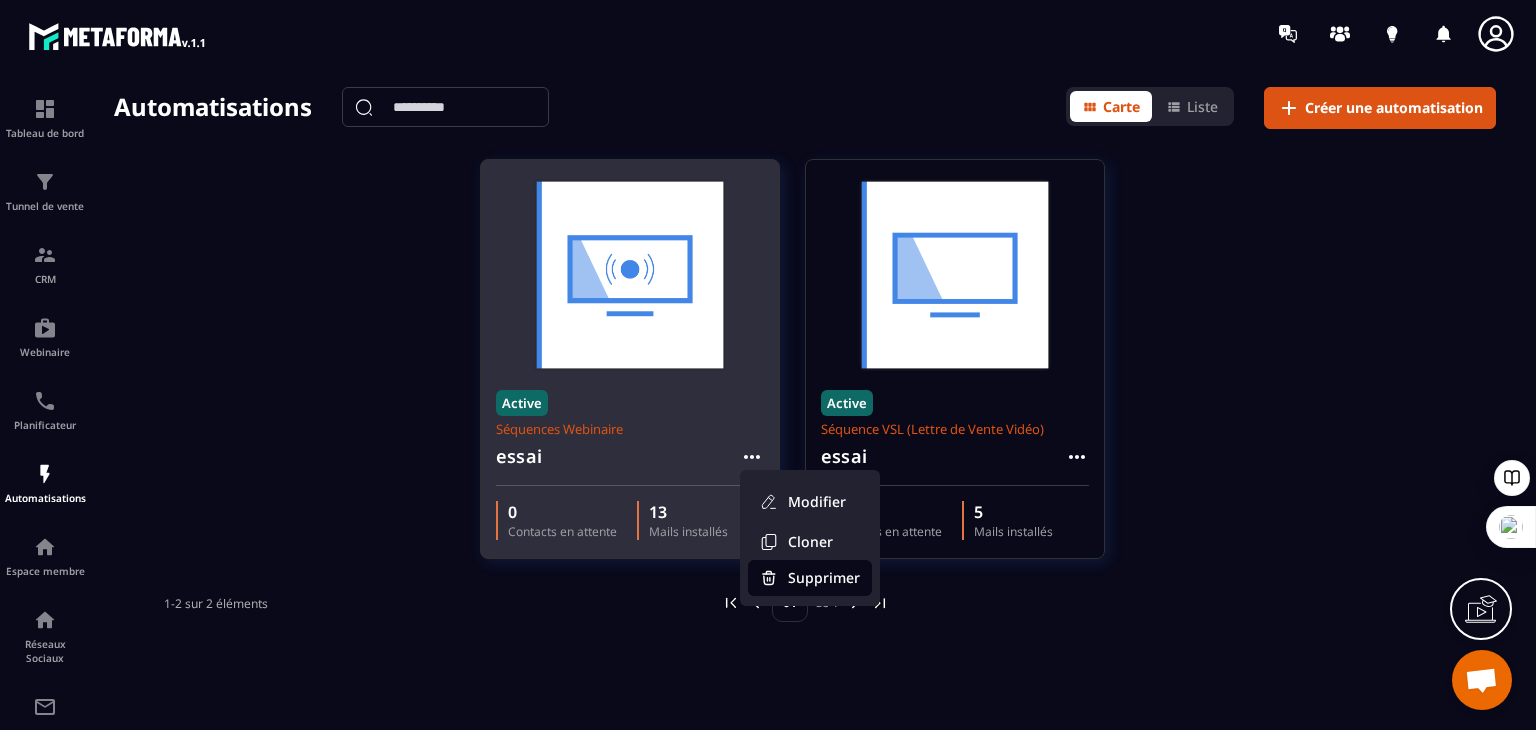 click on "Supprimer" at bounding box center [810, 578] 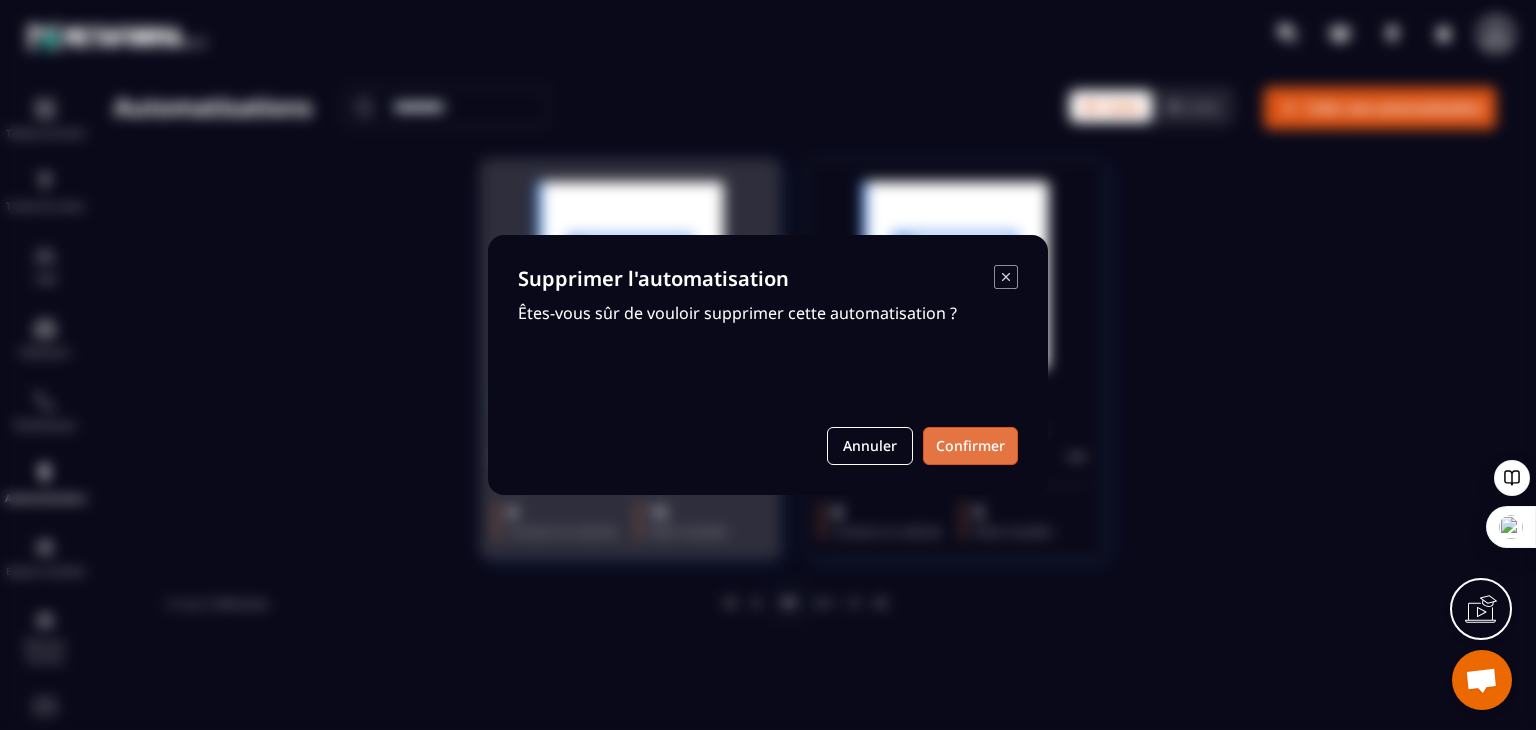 click on "Confirmer" at bounding box center (970, 446) 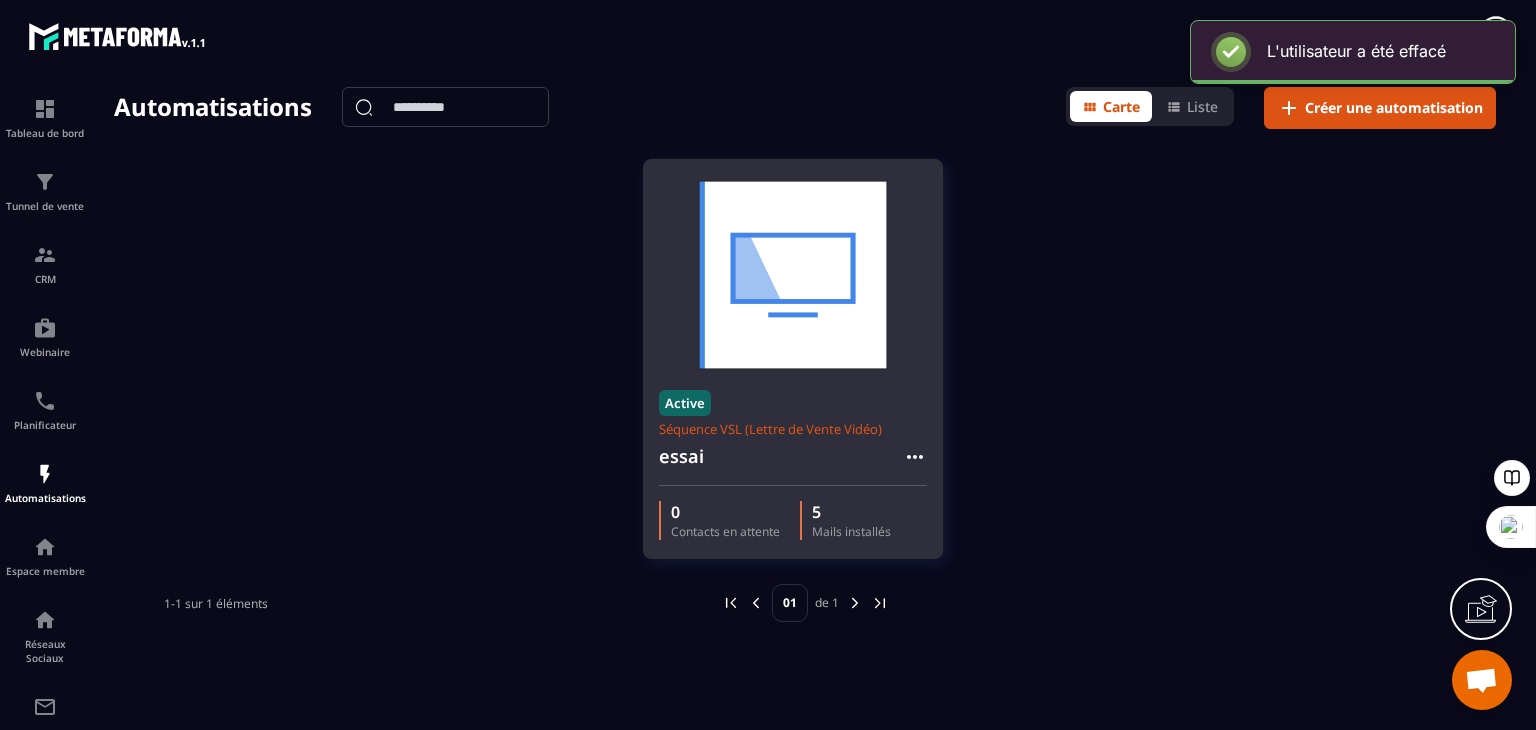 click 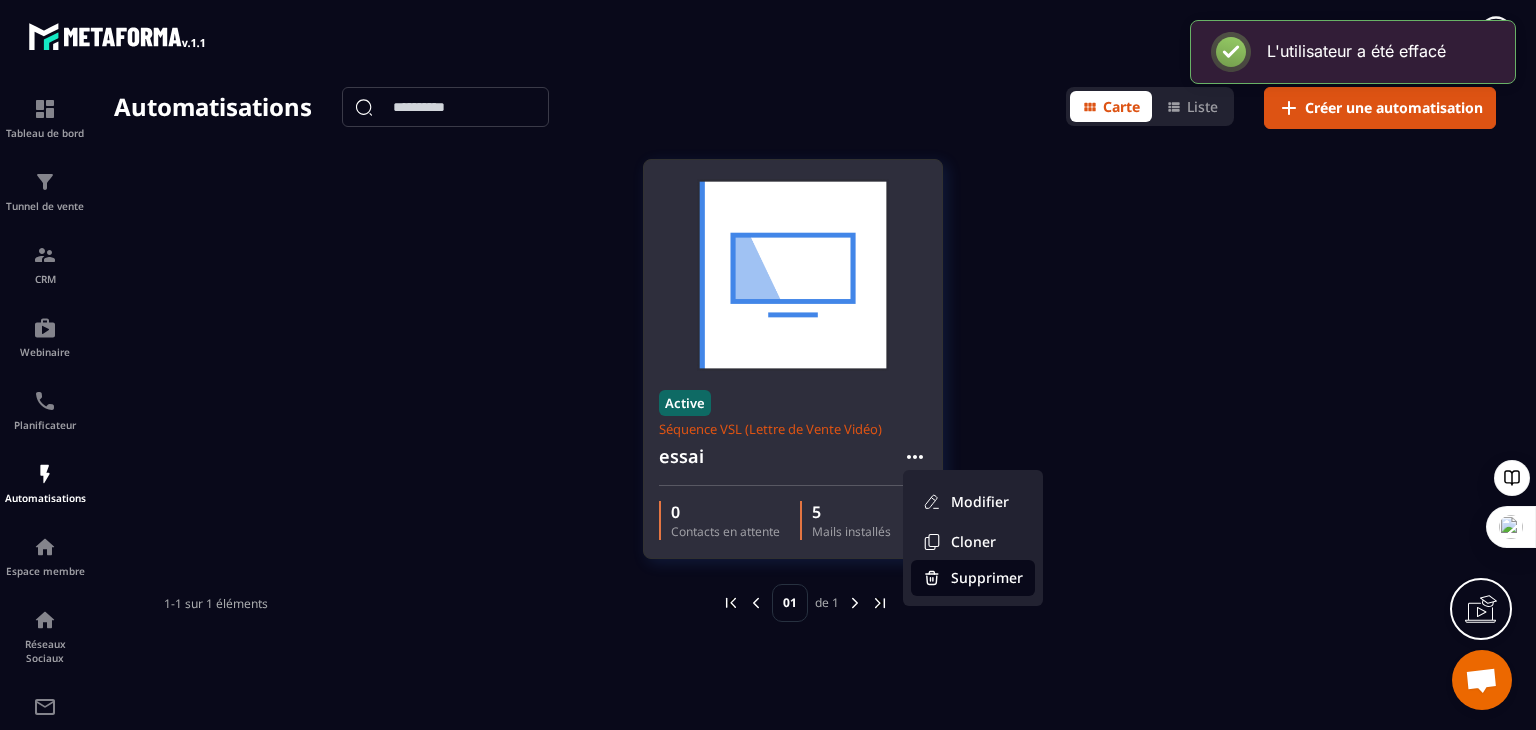 click on "Supprimer" at bounding box center (973, 578) 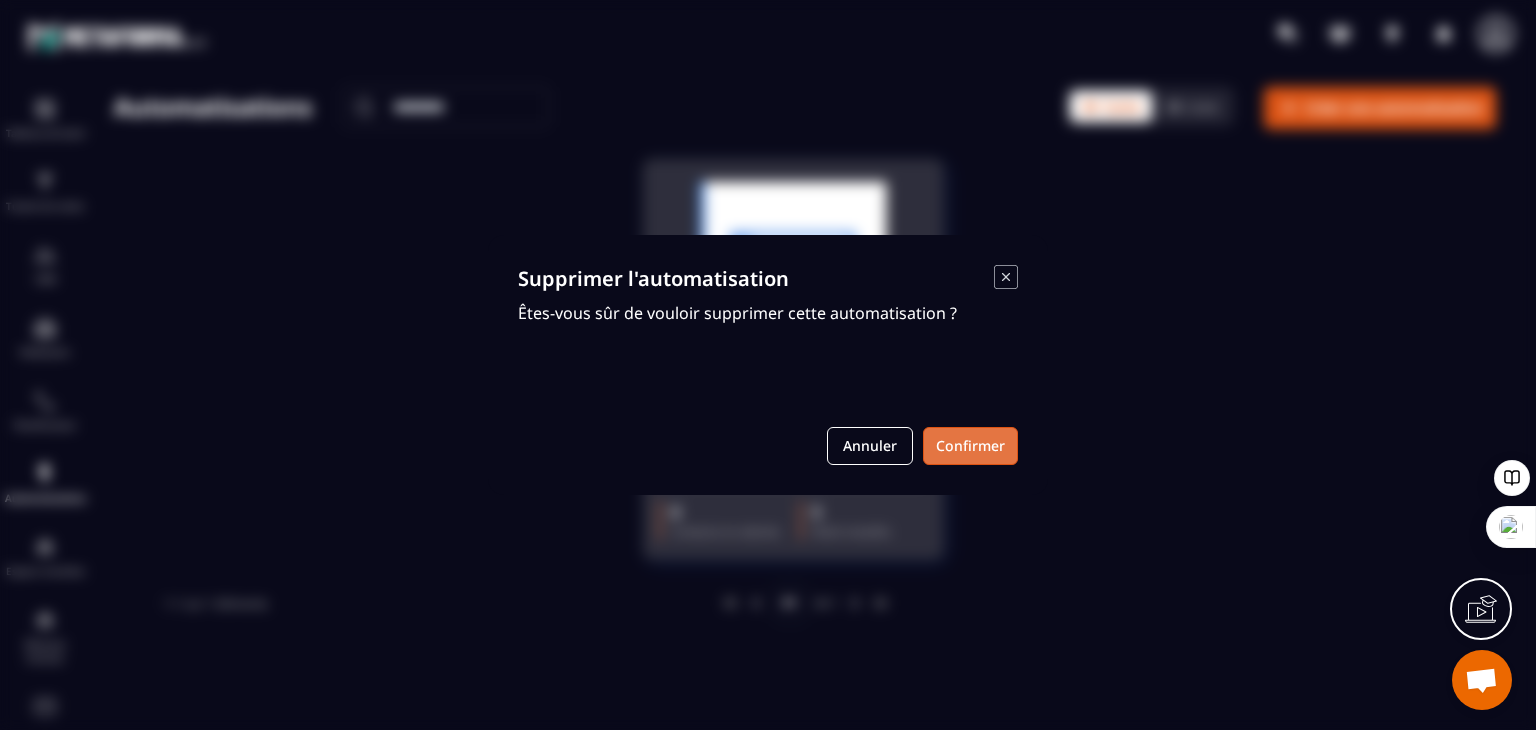 click on "Confirmer" at bounding box center (970, 446) 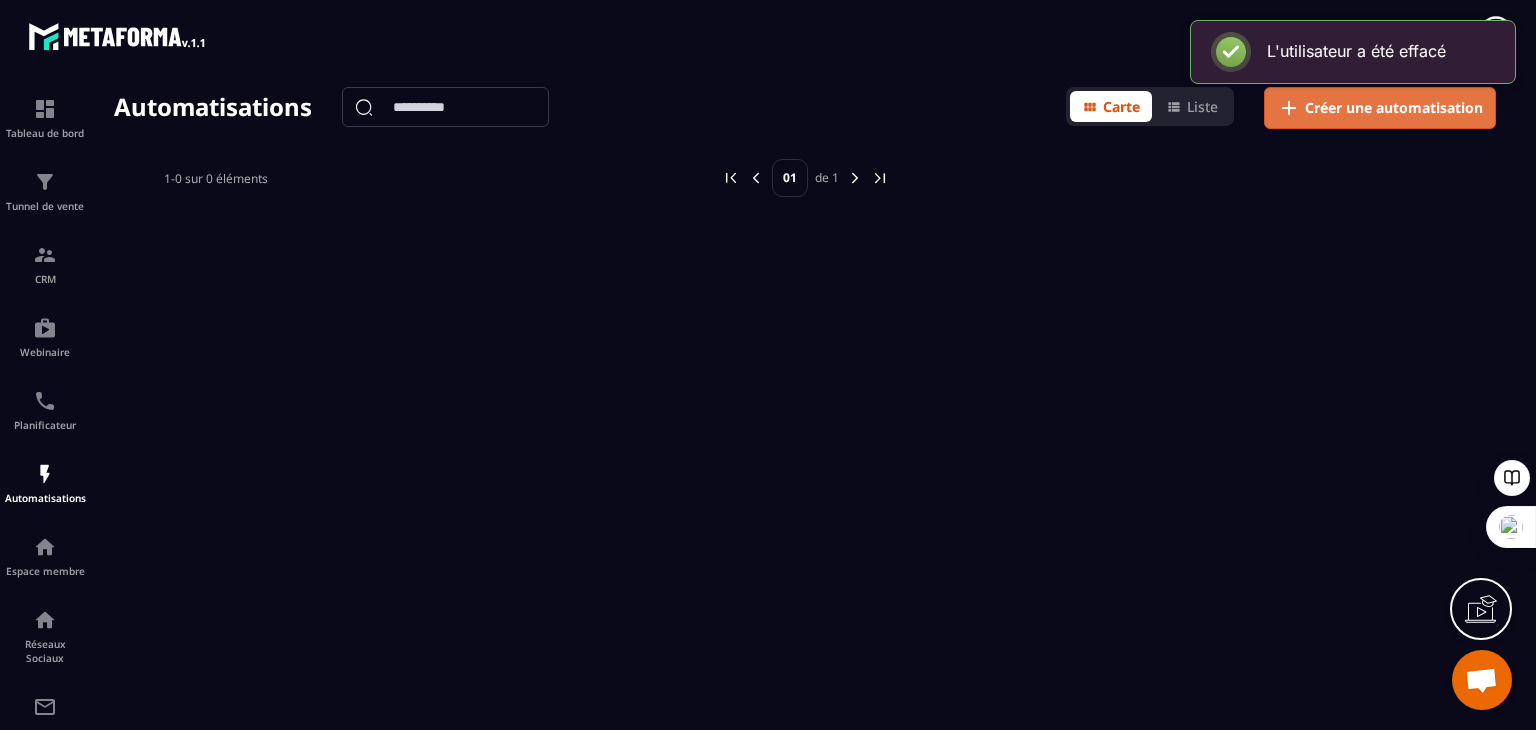 click on "Créer une automatisation" at bounding box center (1394, 108) 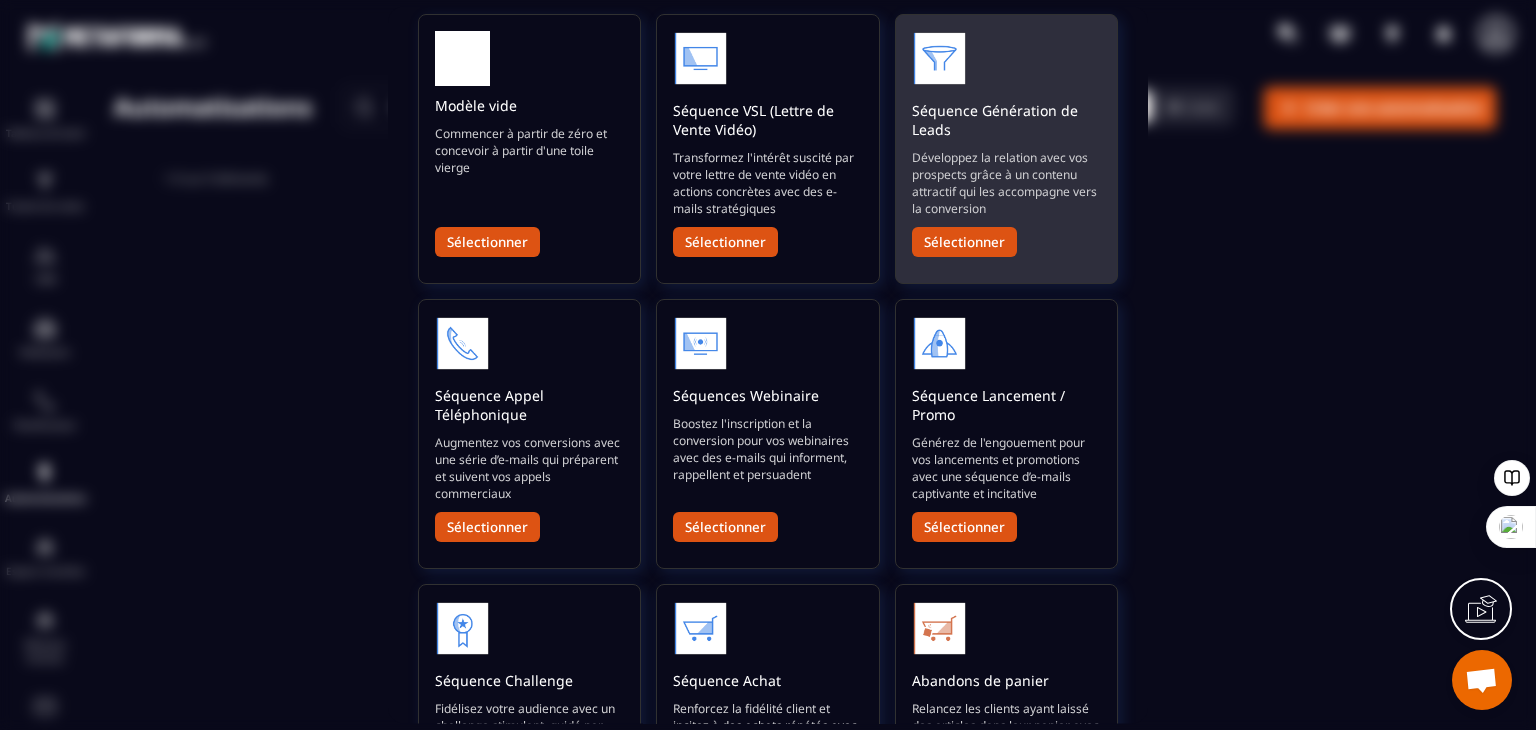 scroll, scrollTop: 166, scrollLeft: 0, axis: vertical 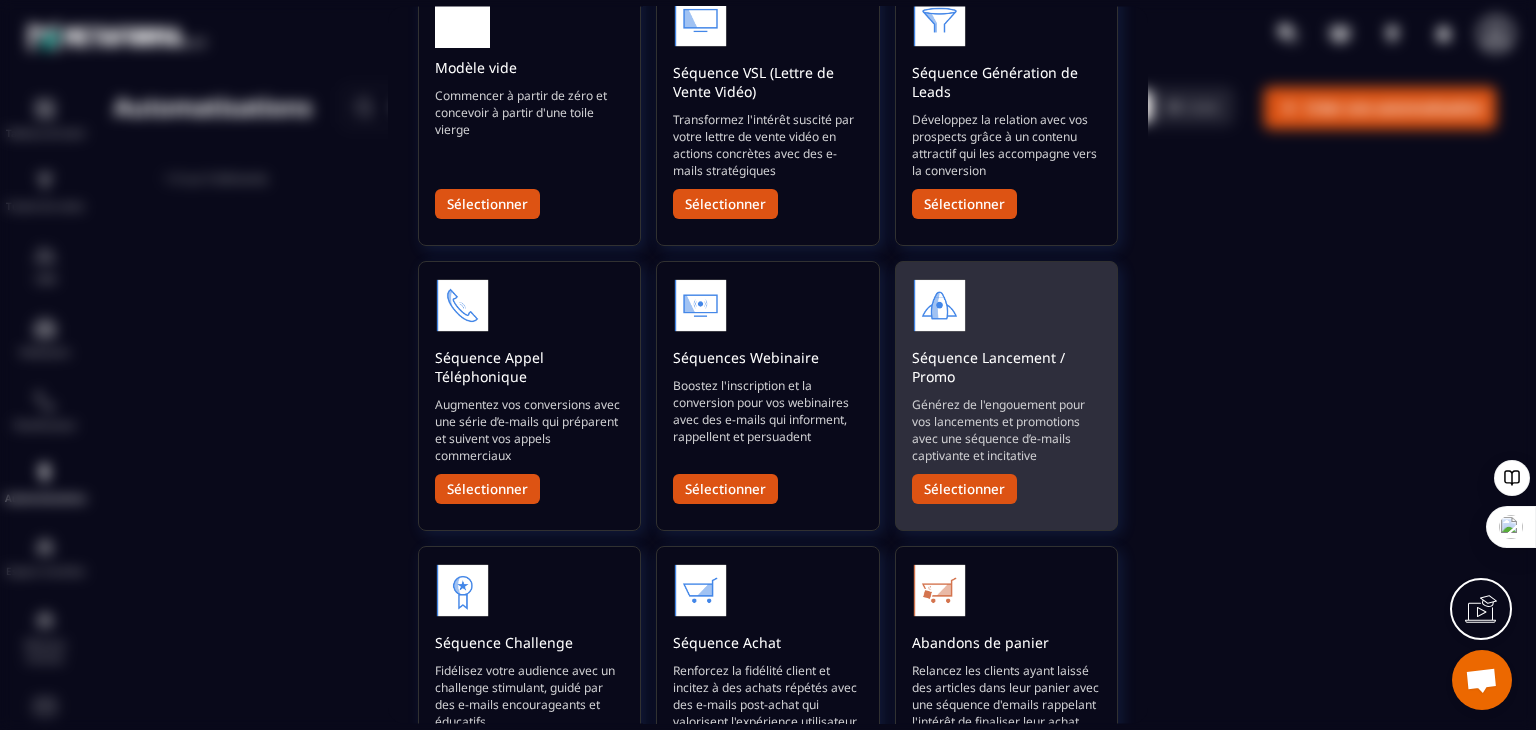 click on "Sélectionner" at bounding box center [964, 490] 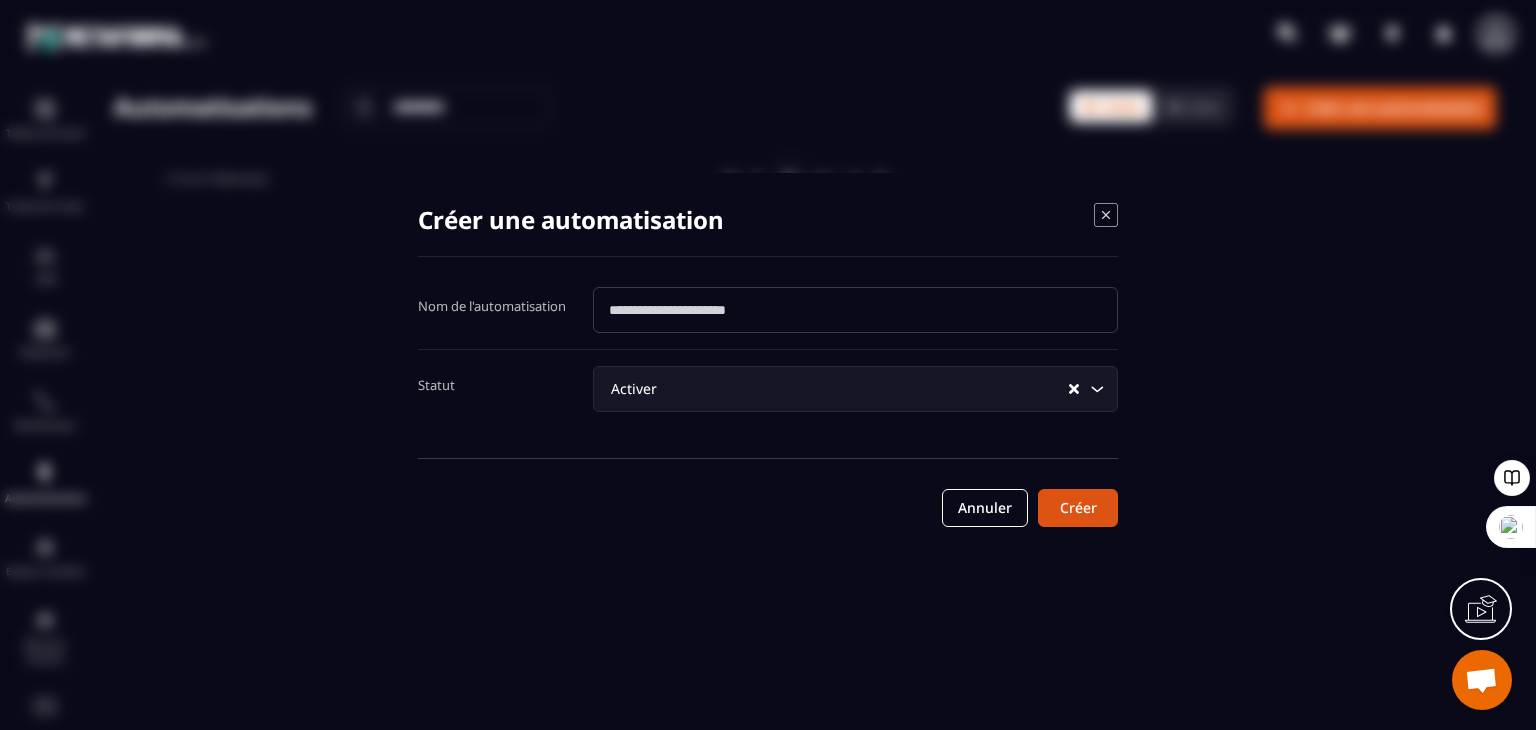 click at bounding box center [855, 310] 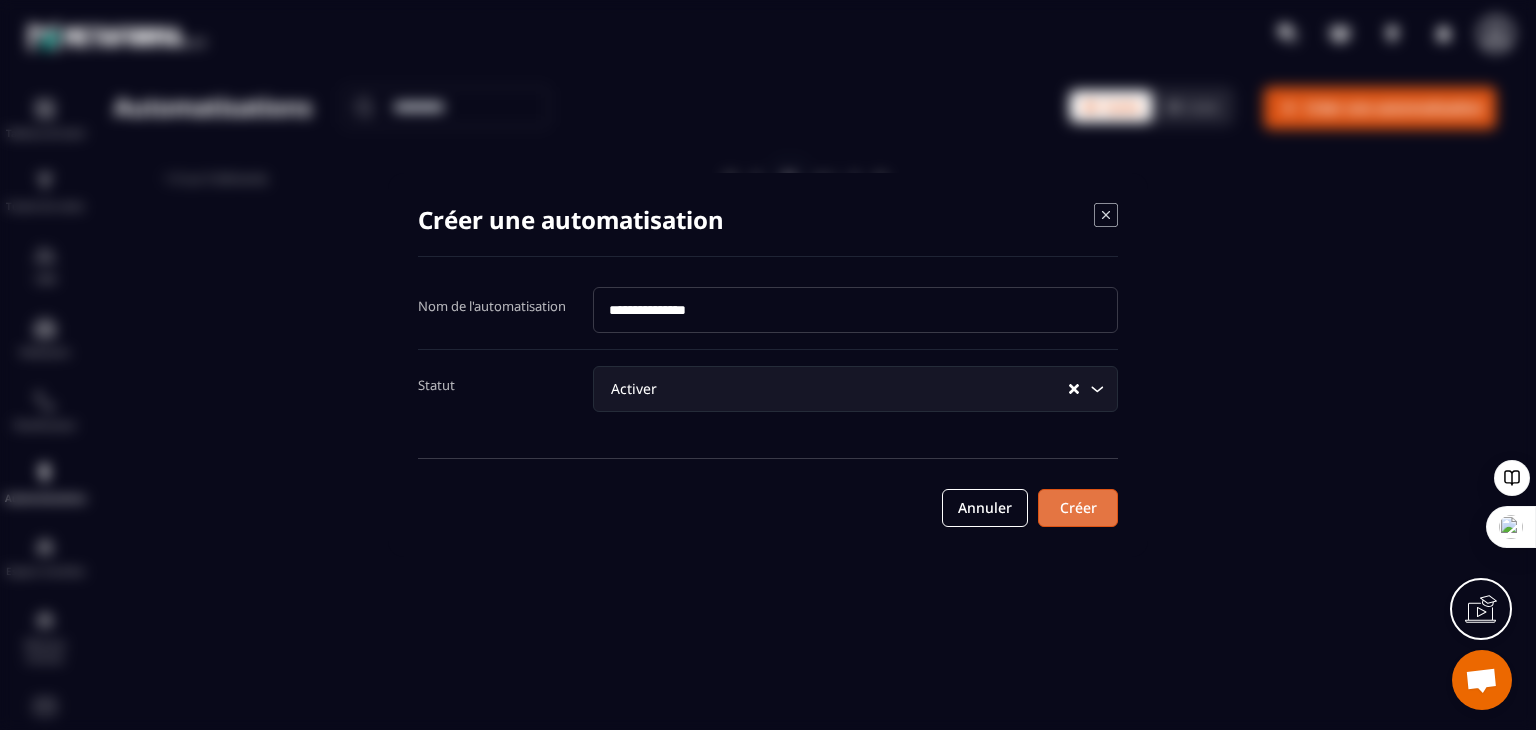 type on "**********" 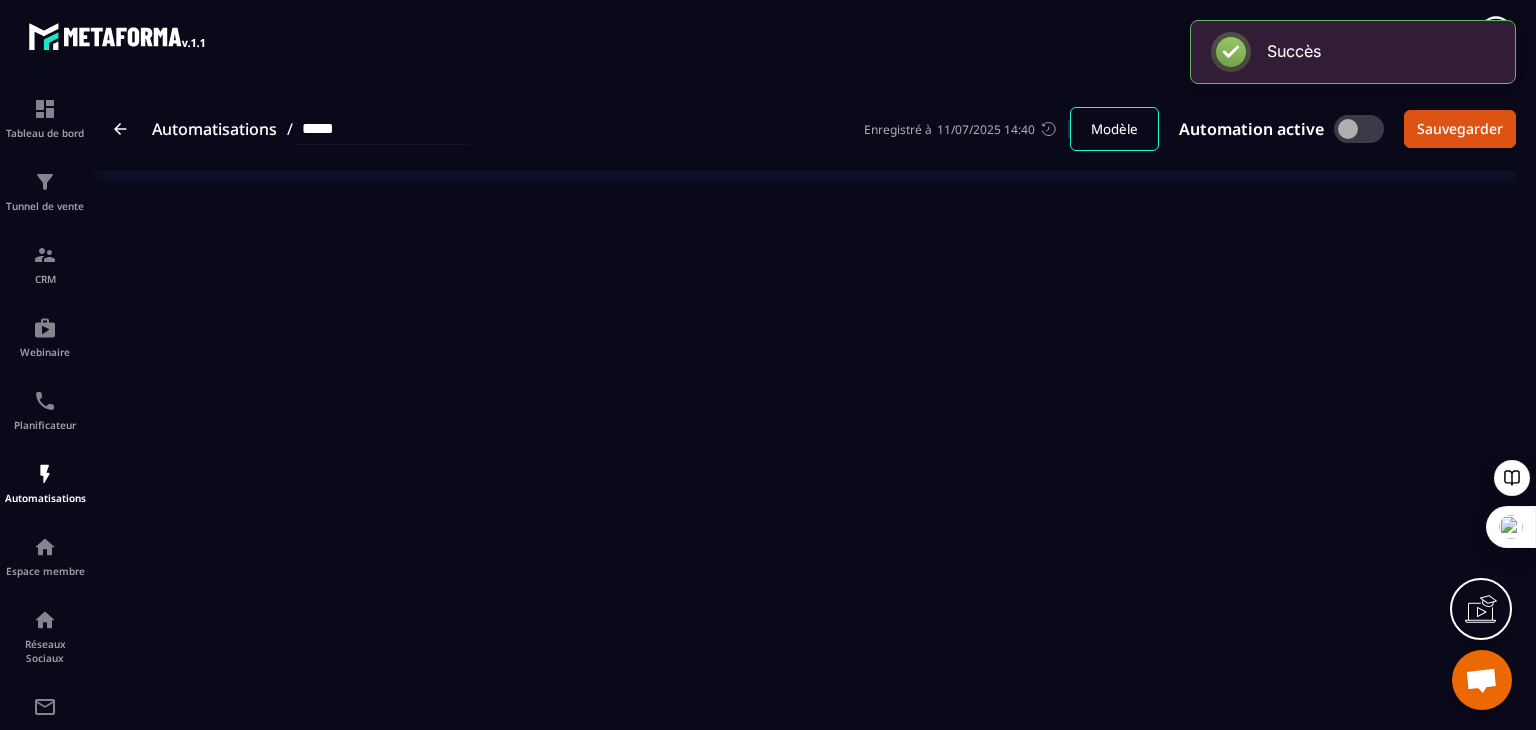 type on "**********" 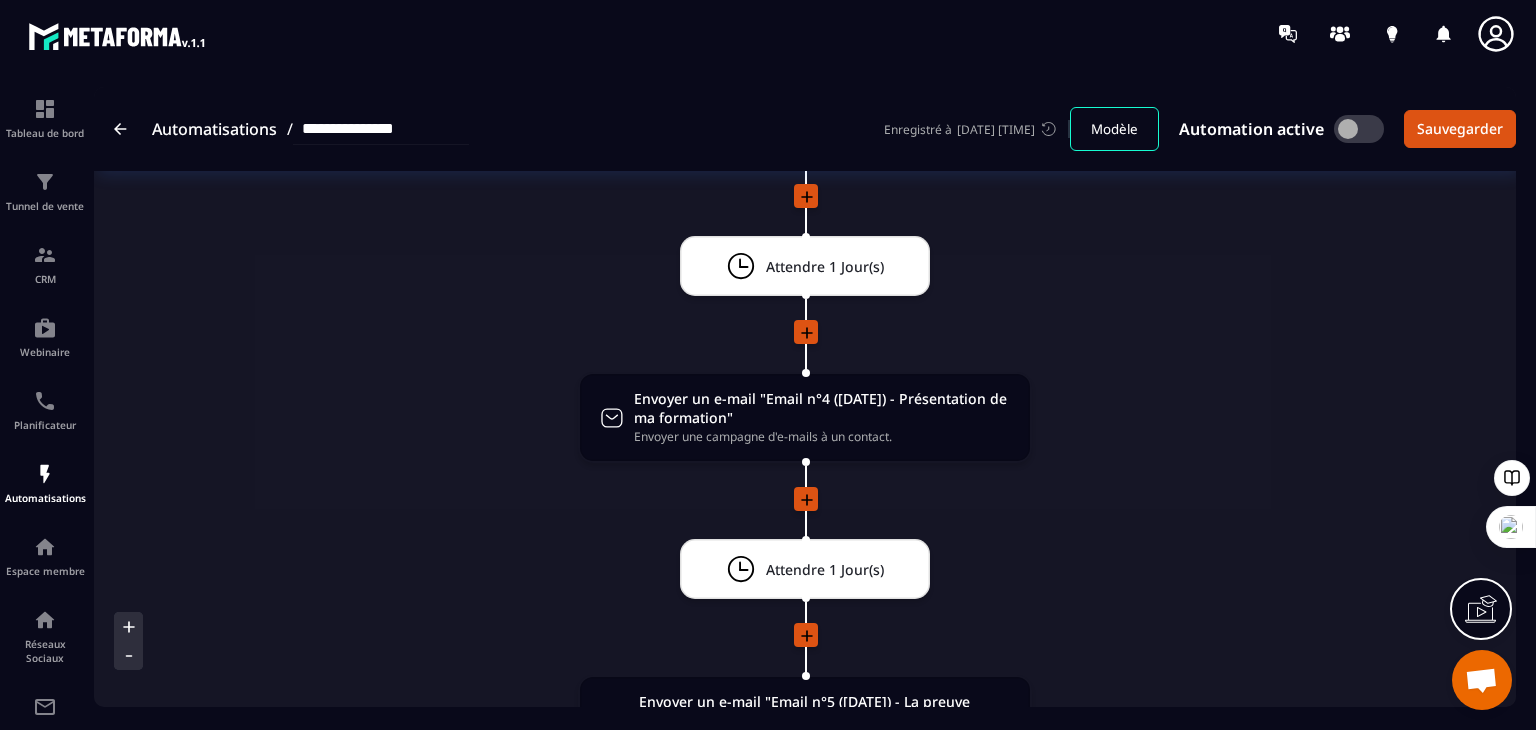 scroll, scrollTop: 991, scrollLeft: 0, axis: vertical 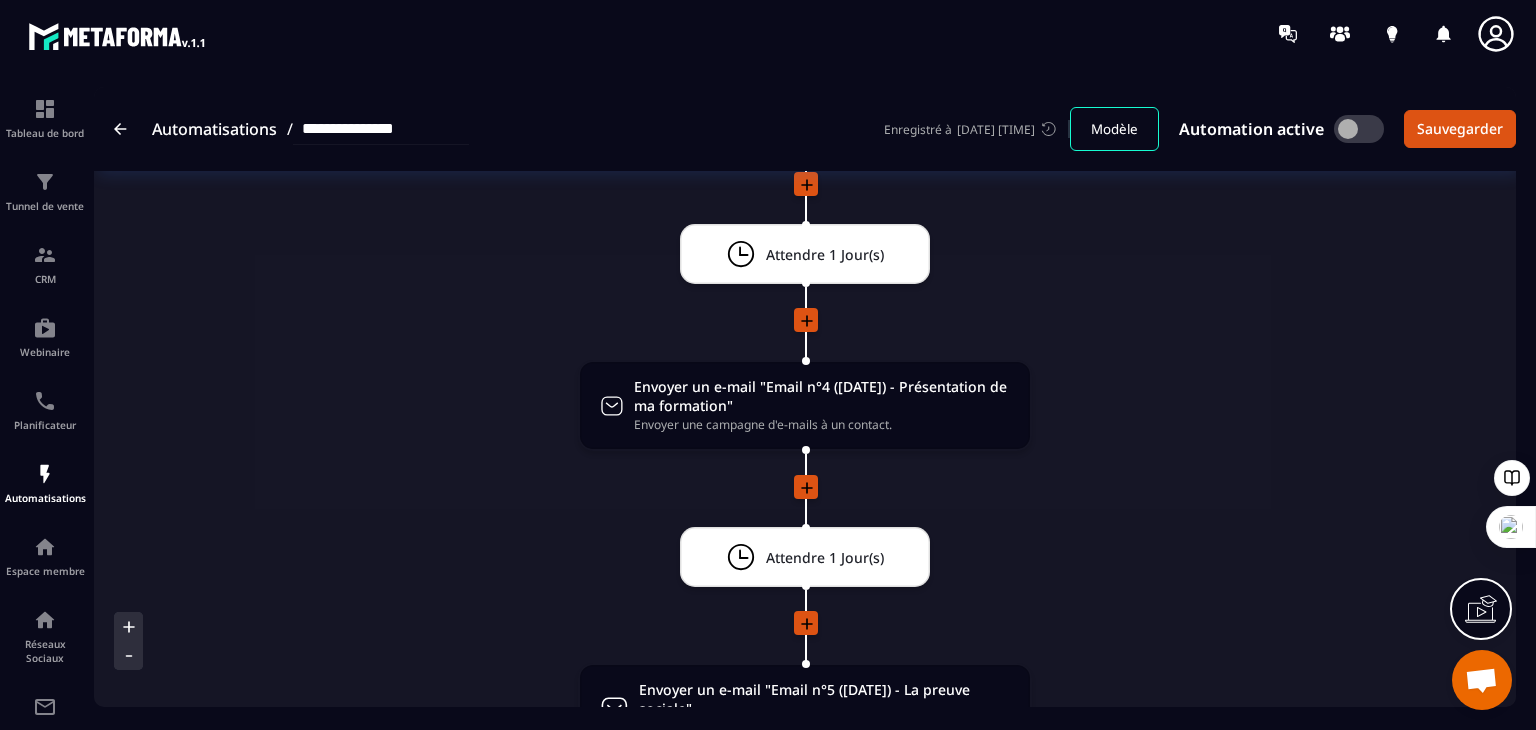 click 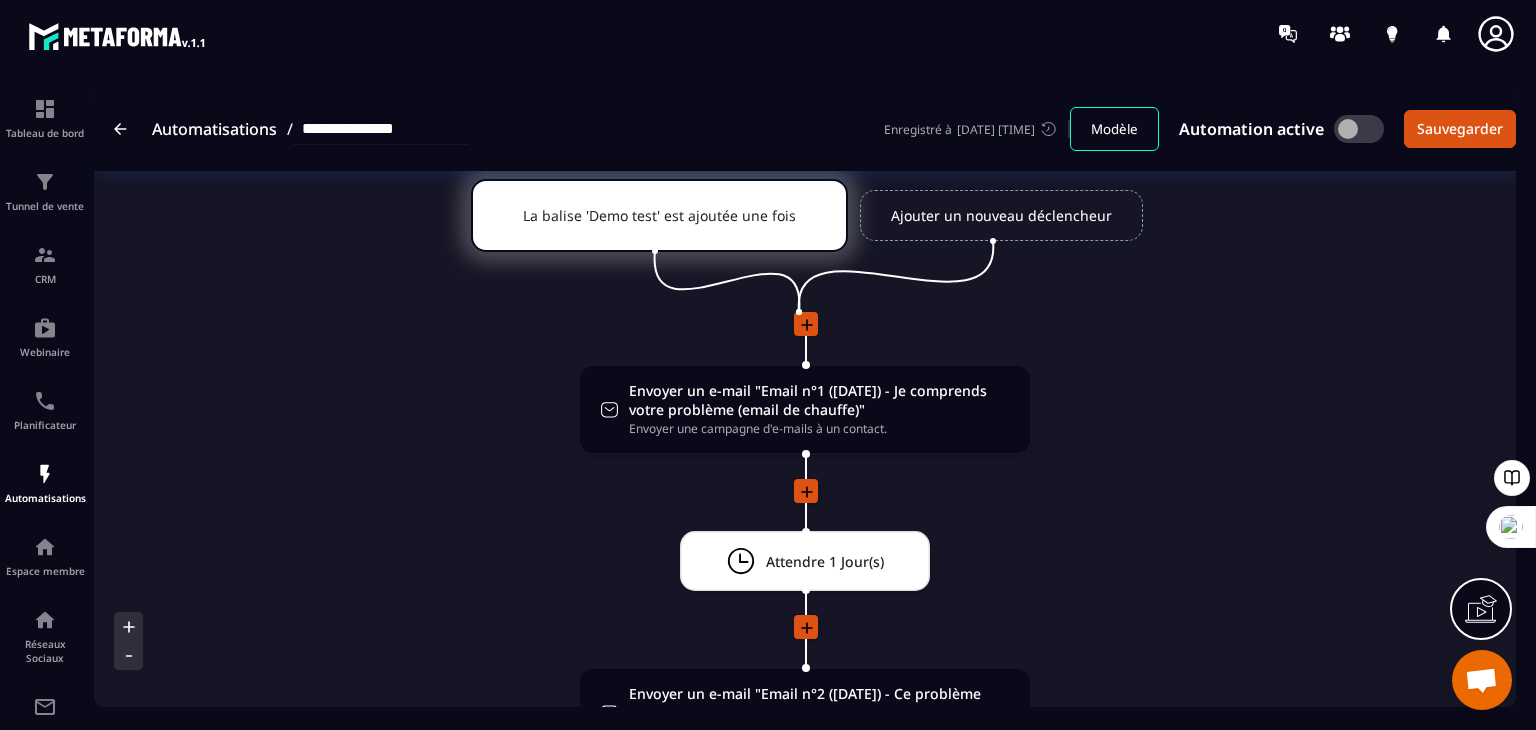 scroll, scrollTop: 0, scrollLeft: 0, axis: both 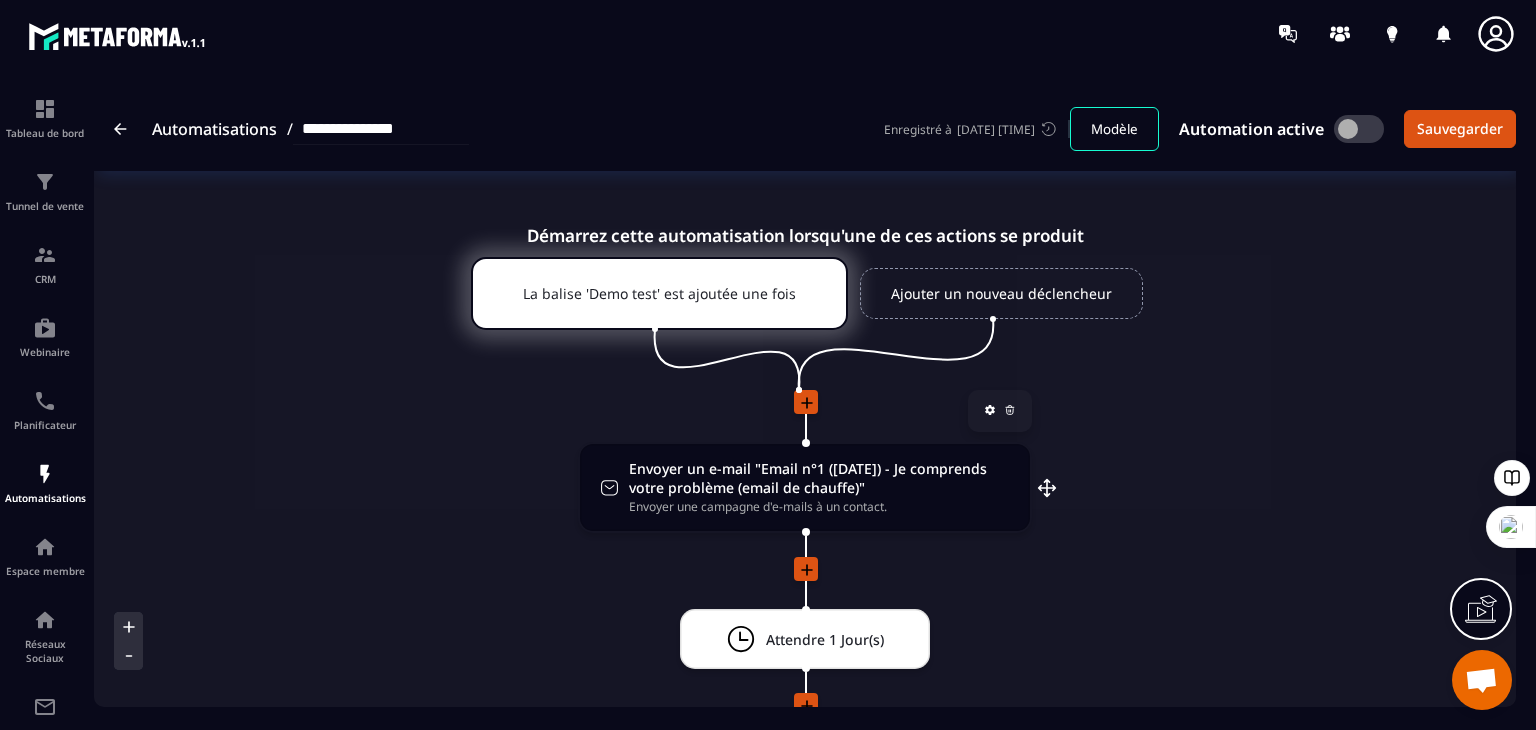 click on "Envoyer un e-mail "Email n°1 ([DATE]) - Je comprends votre problème (email de chauffe)"" at bounding box center [819, 478] 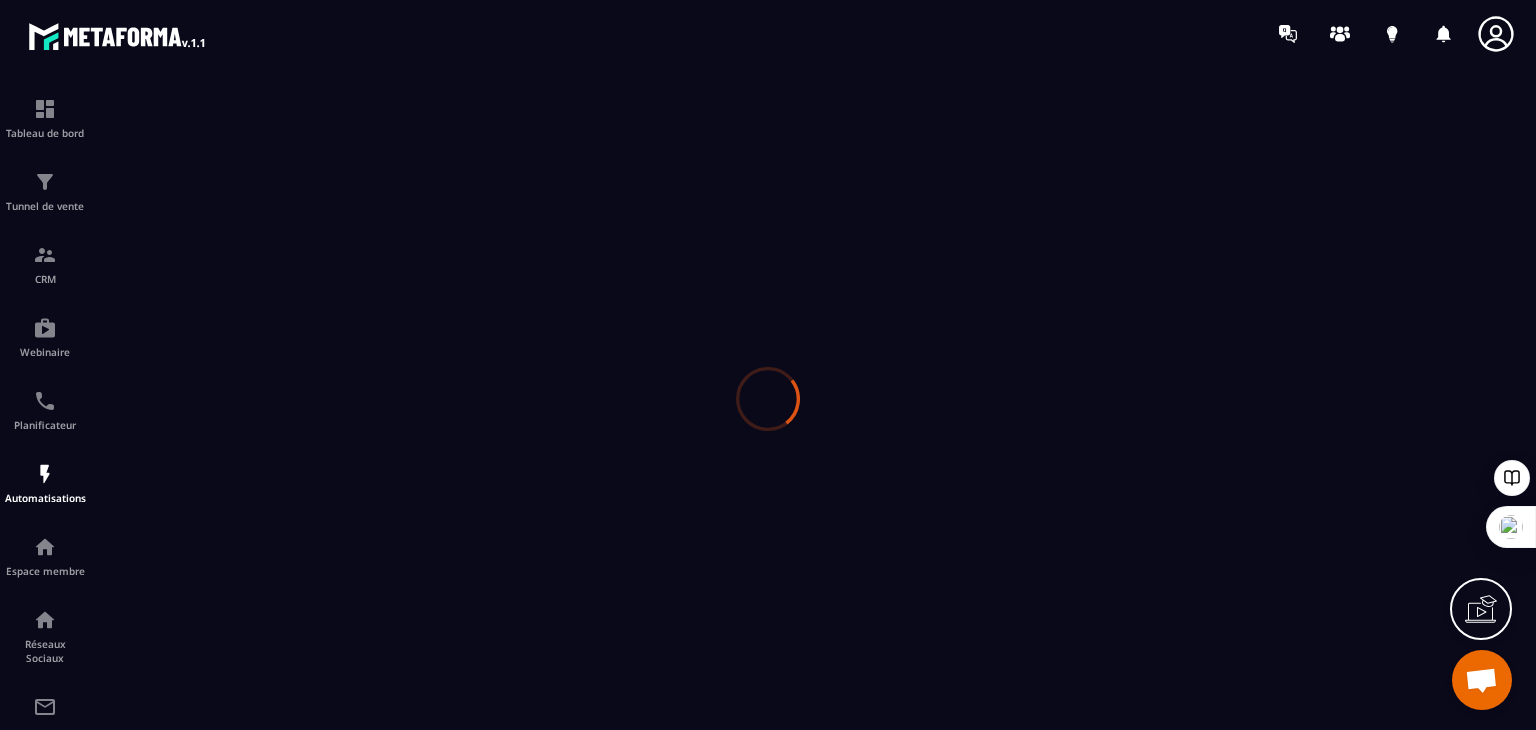 scroll, scrollTop: 0, scrollLeft: 0, axis: both 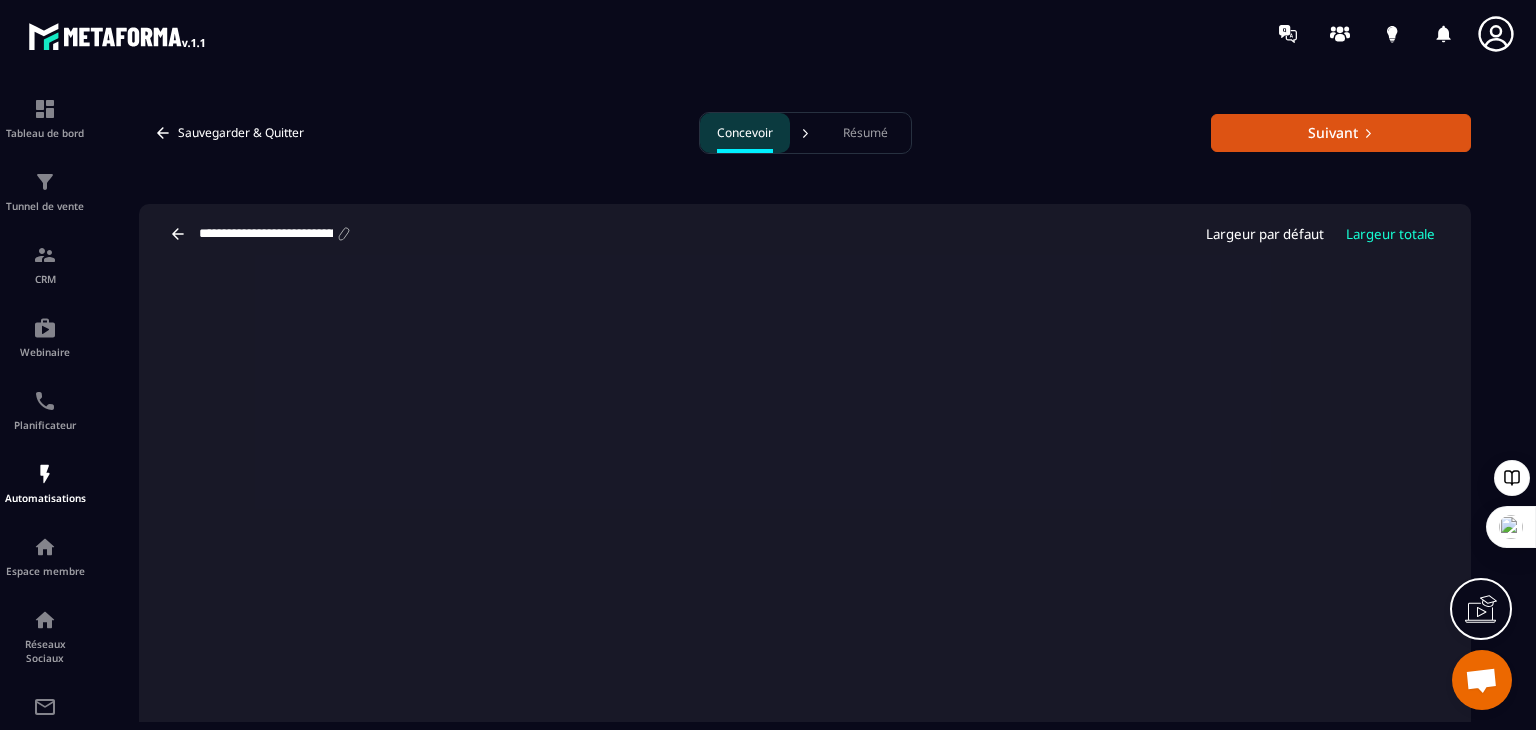 click on "Résumé" at bounding box center [866, 133] 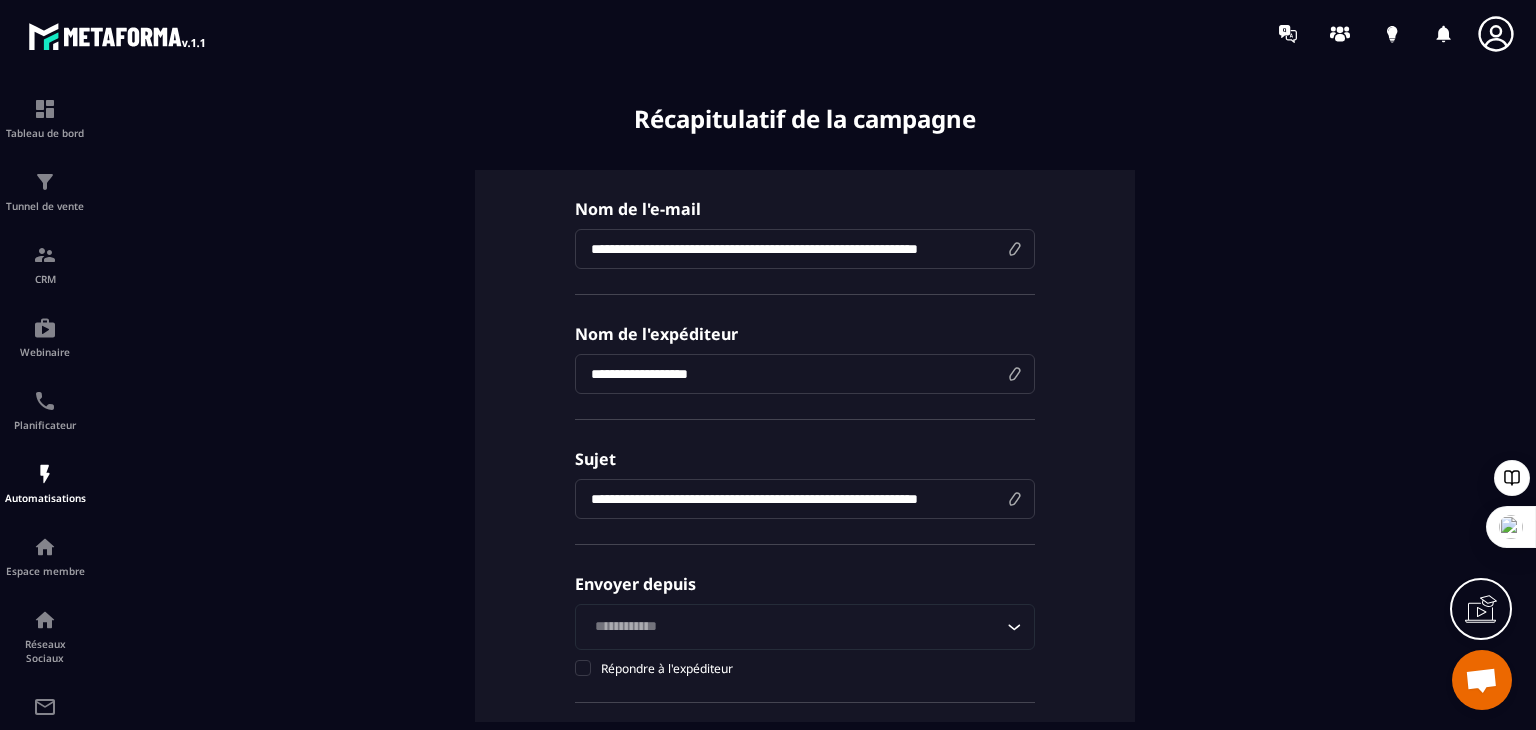 scroll, scrollTop: 0, scrollLeft: 0, axis: both 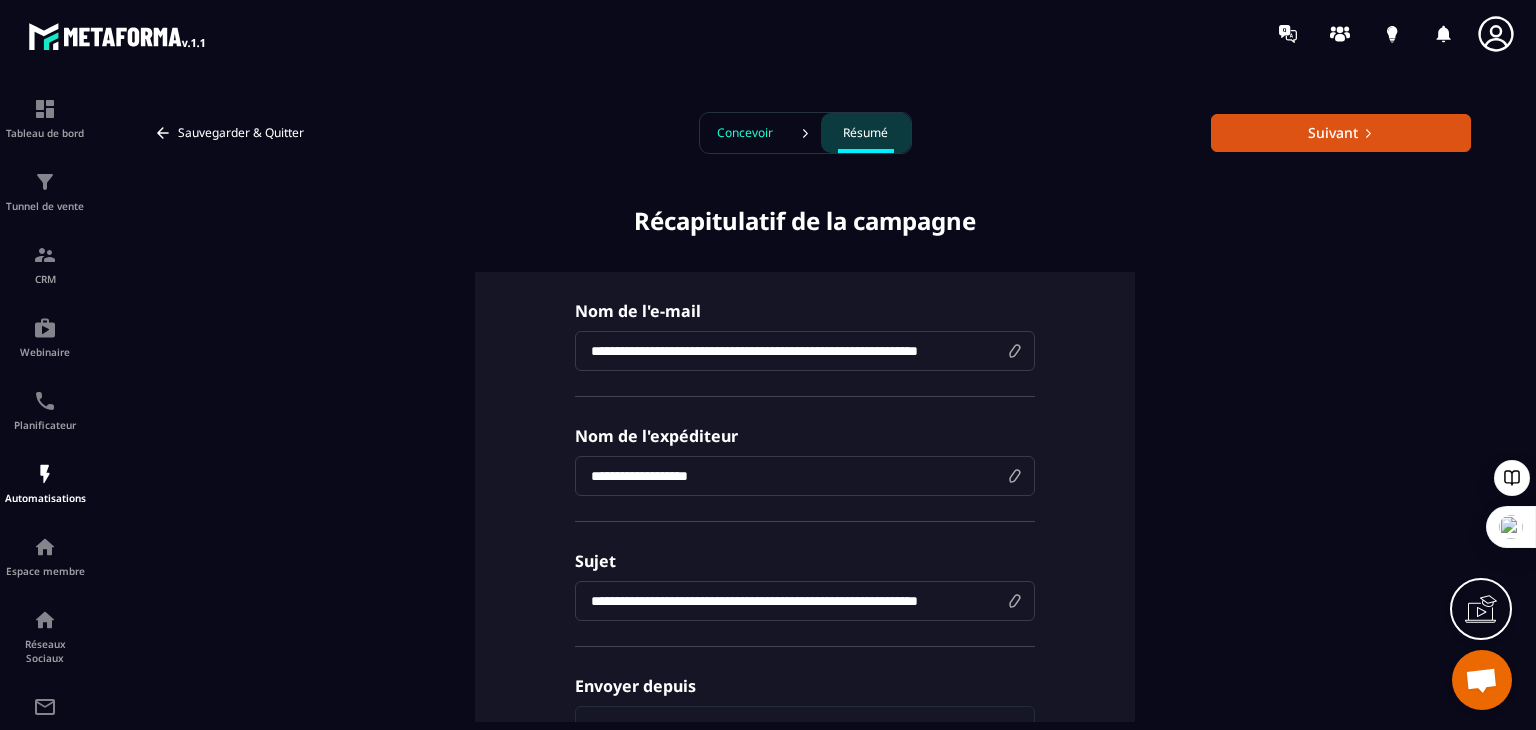 click on "Concevoir" at bounding box center (745, 133) 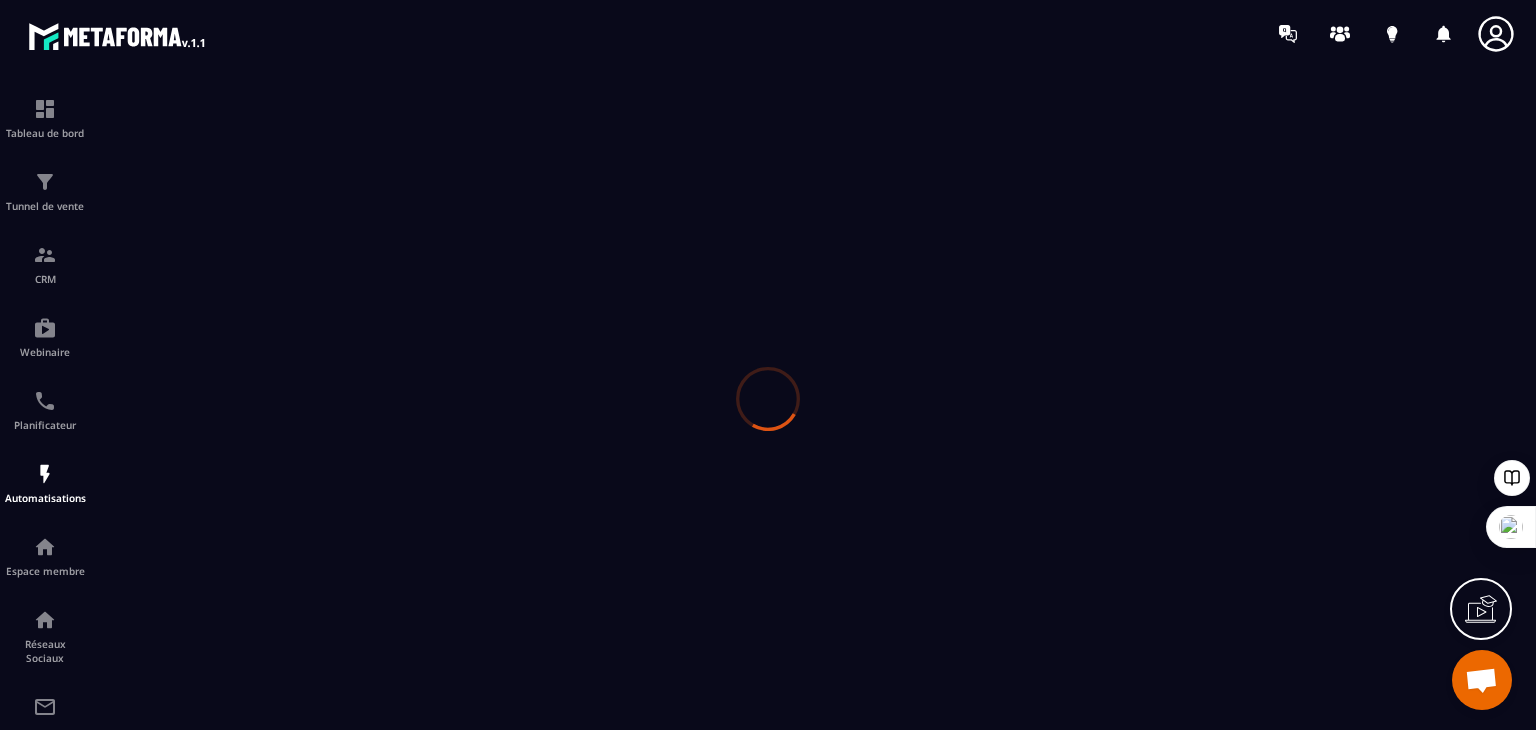 scroll, scrollTop: 0, scrollLeft: 0, axis: both 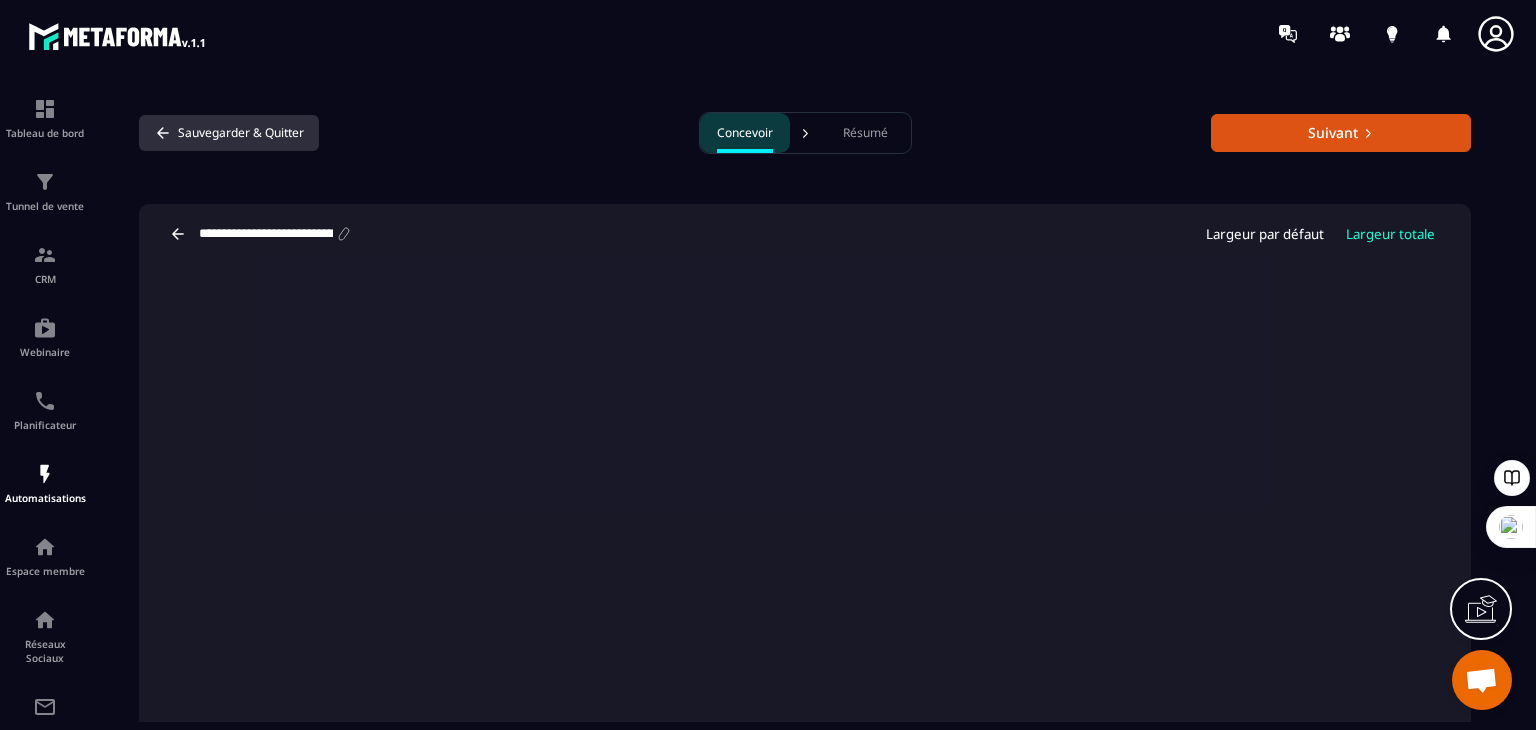 click on "Sauvegarder & Quitter" at bounding box center (229, 133) 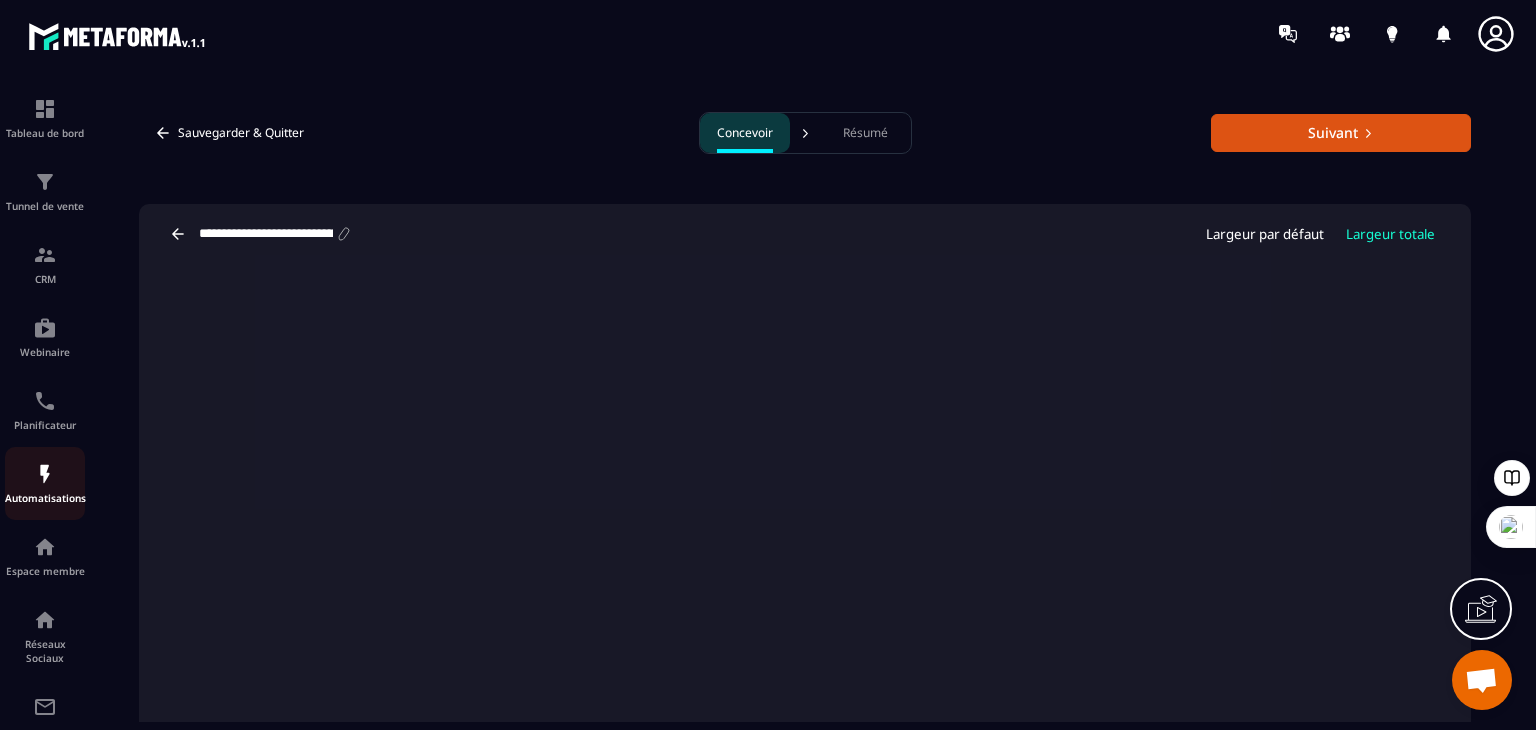 click on "Automatisations" at bounding box center (45, 498) 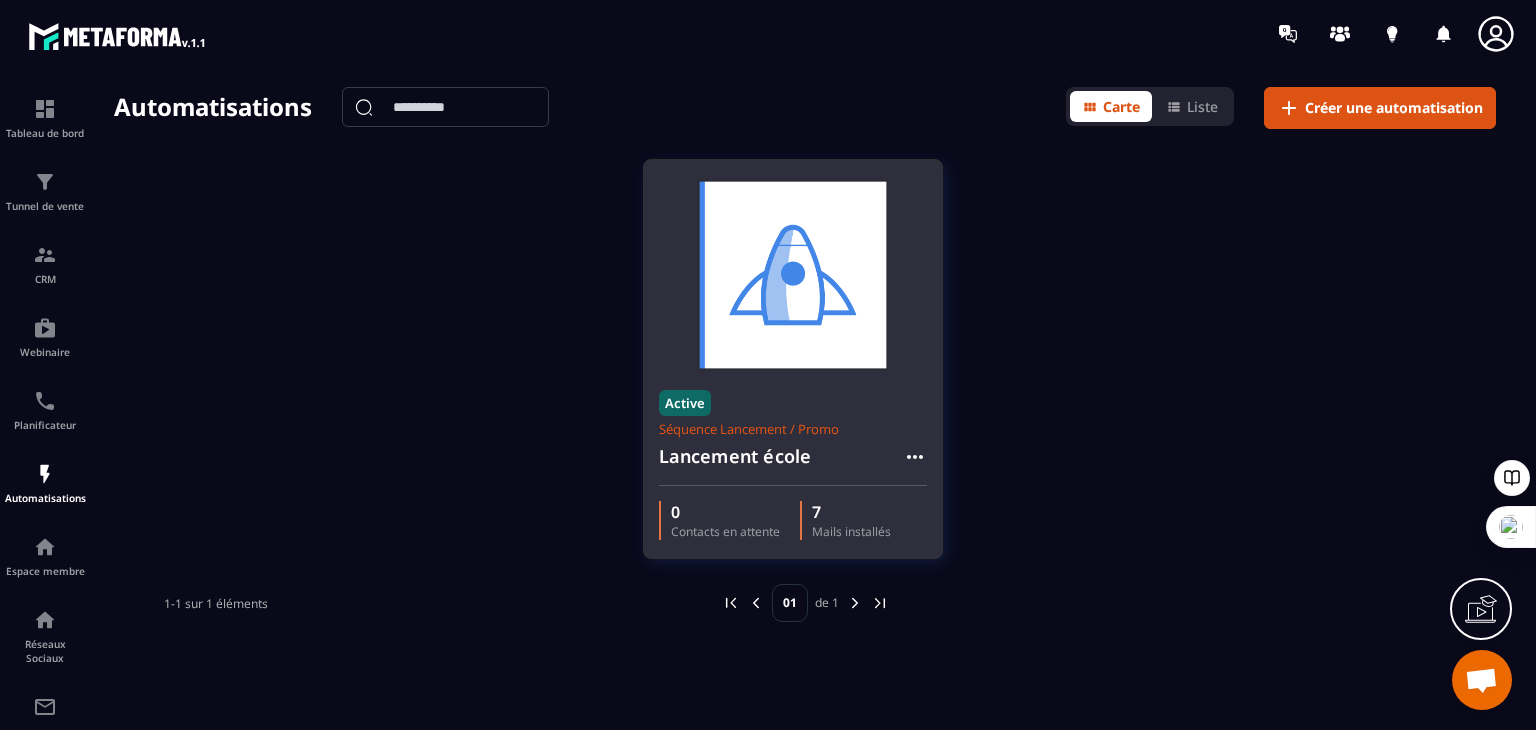 click 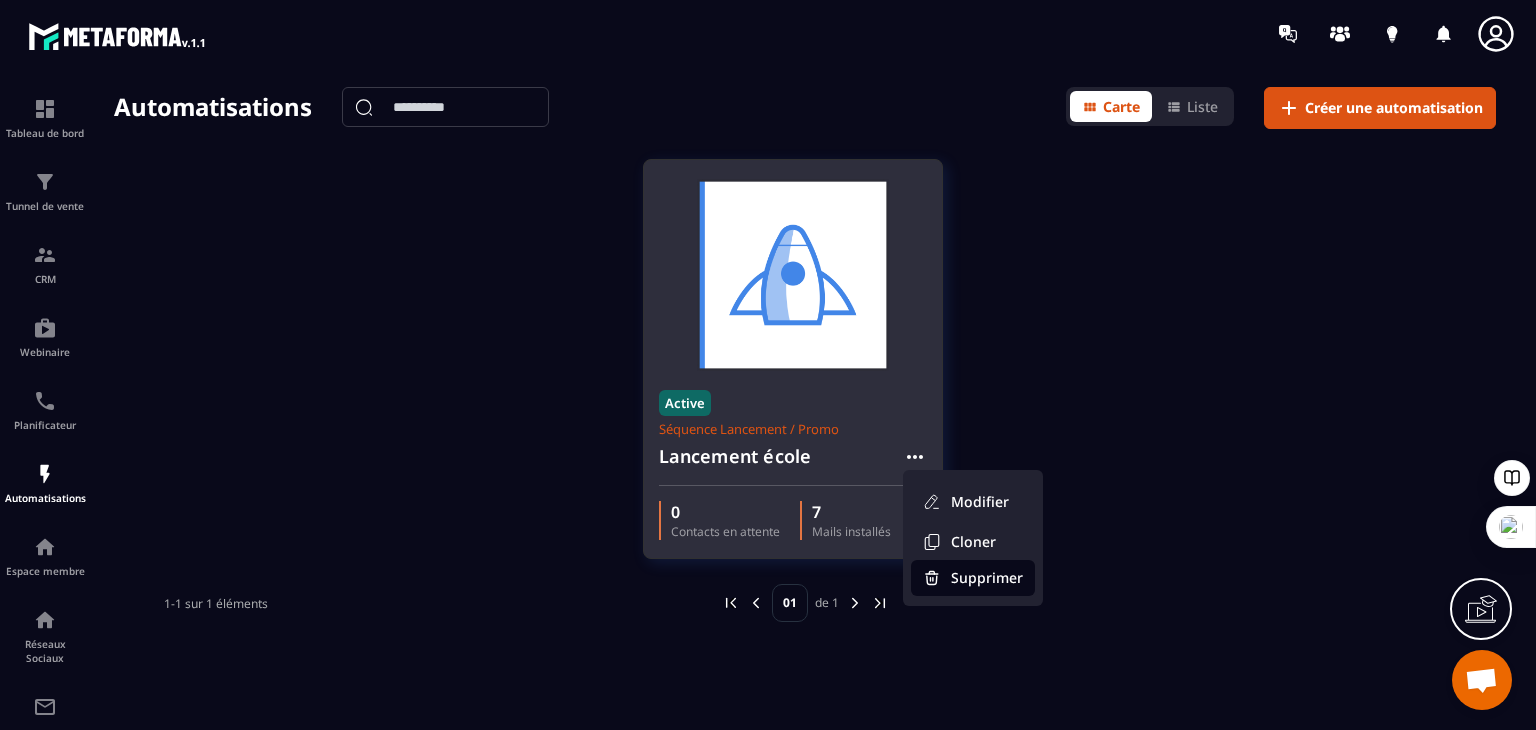 click on "Supprimer" at bounding box center [973, 578] 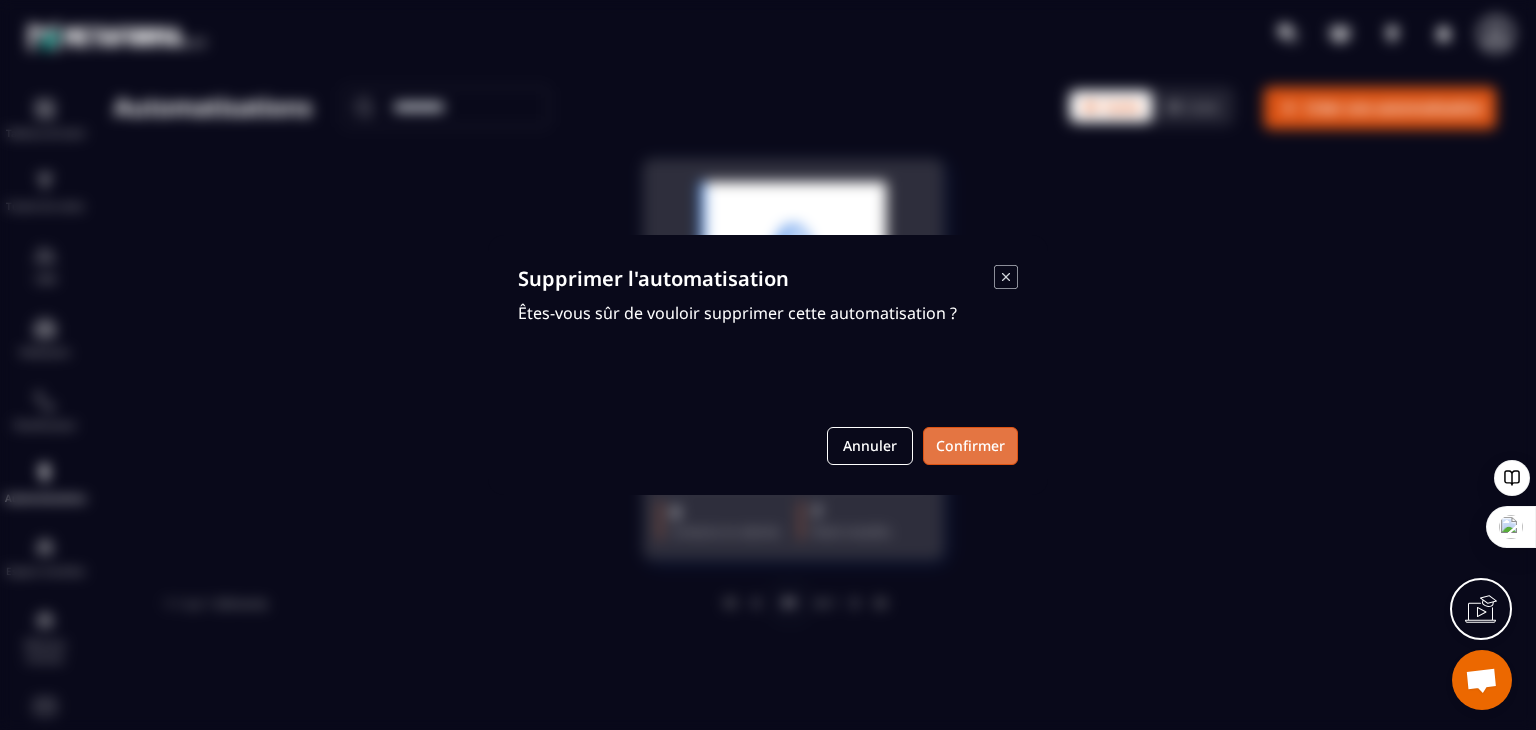 click on "Confirmer" at bounding box center [970, 446] 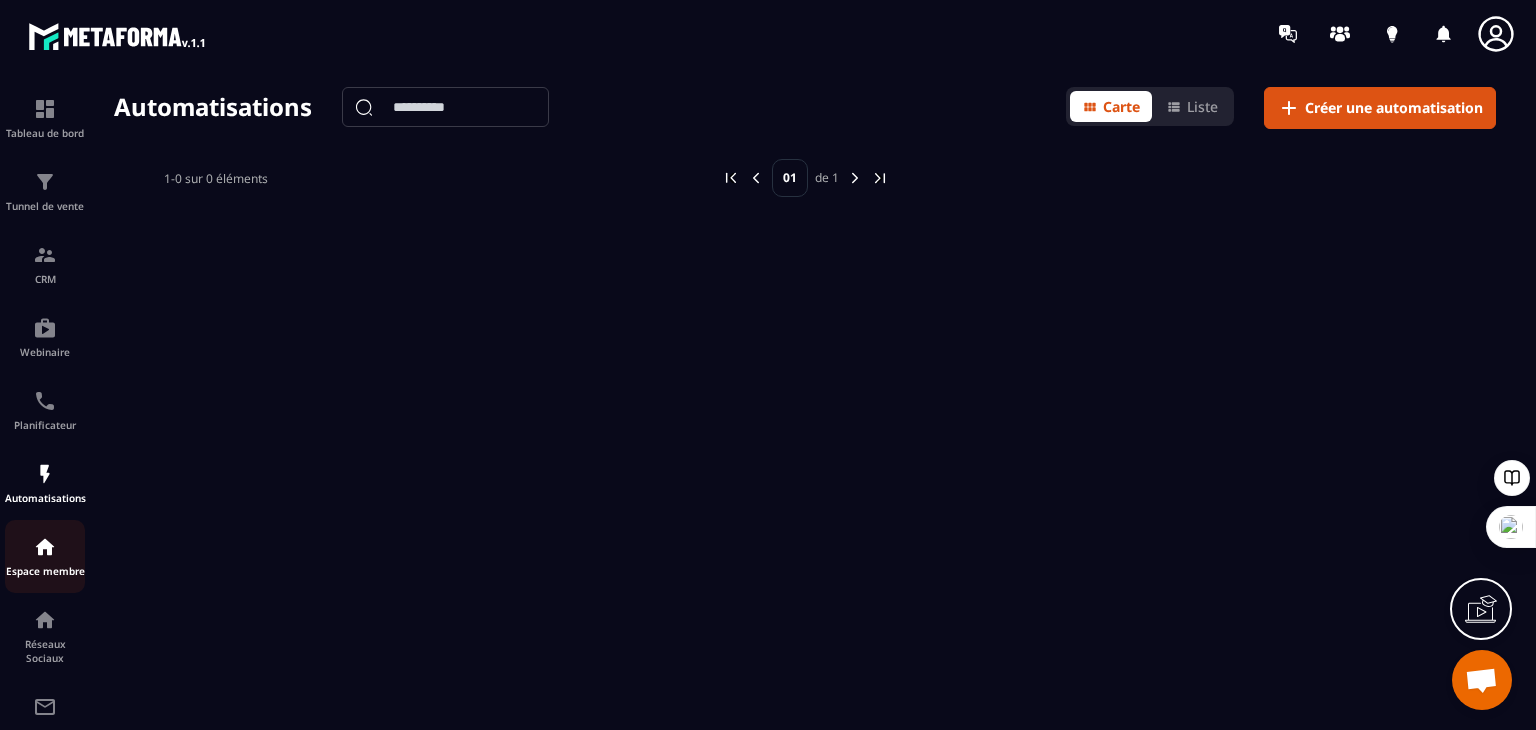 scroll, scrollTop: 197, scrollLeft: 0, axis: vertical 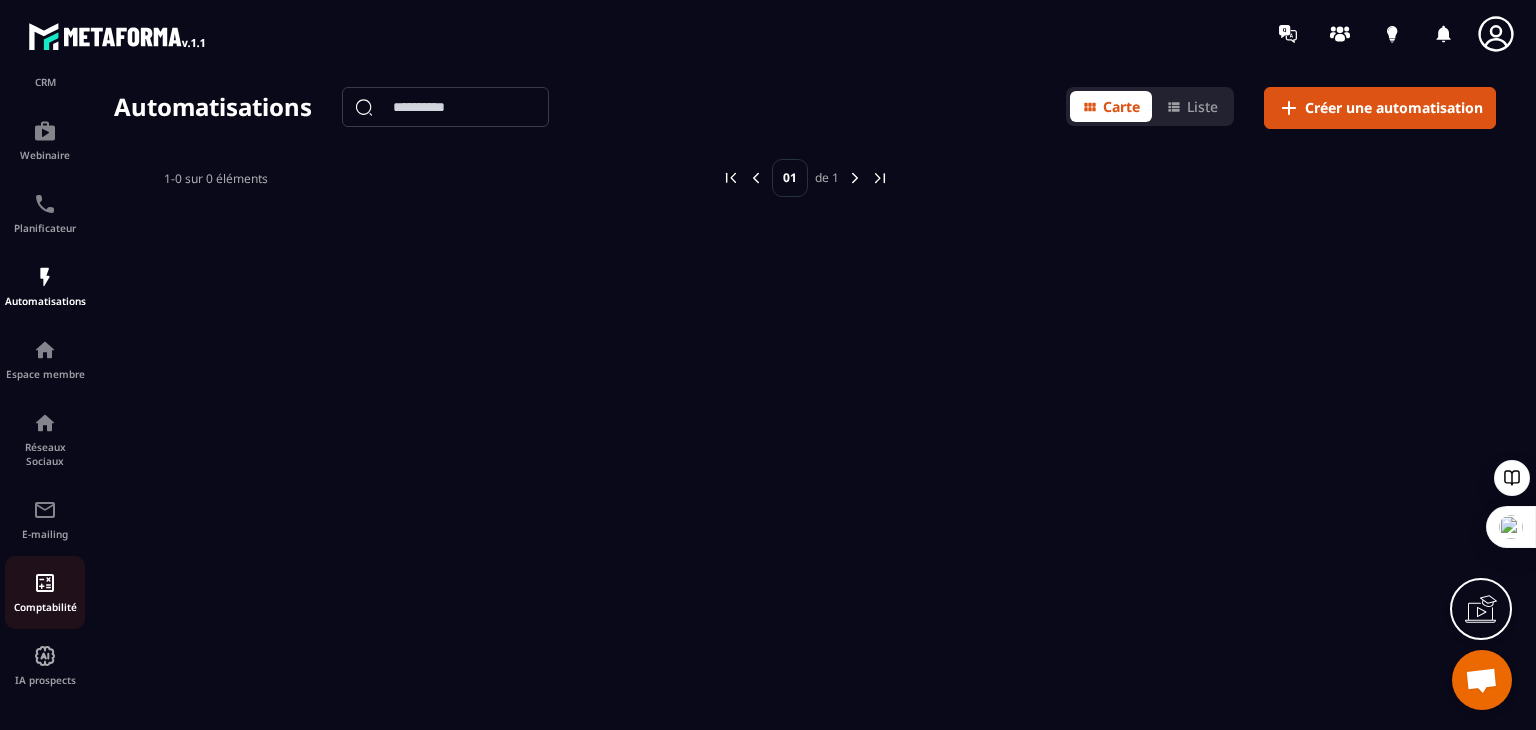 click on "Comptabilité" at bounding box center [45, 592] 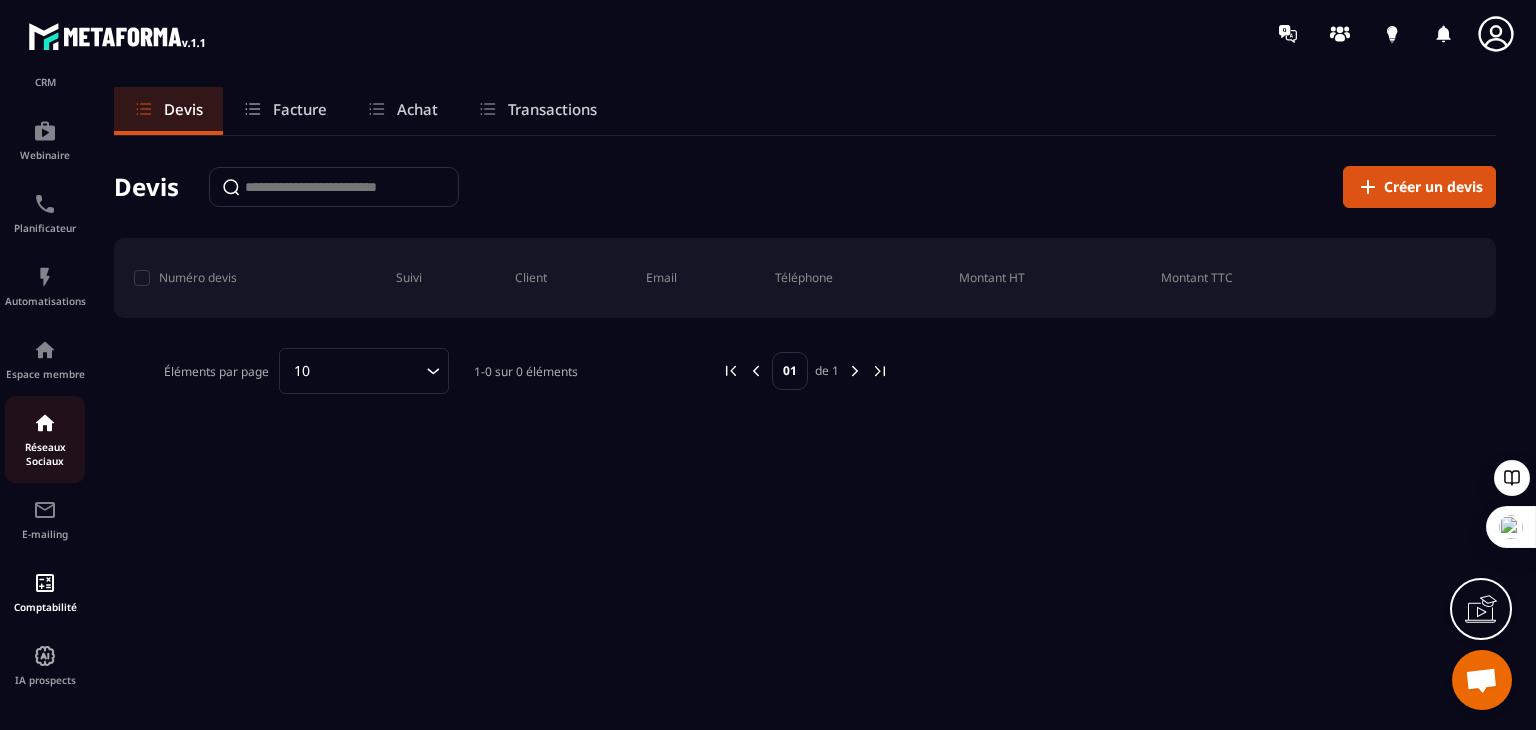 scroll, scrollTop: 0, scrollLeft: 0, axis: both 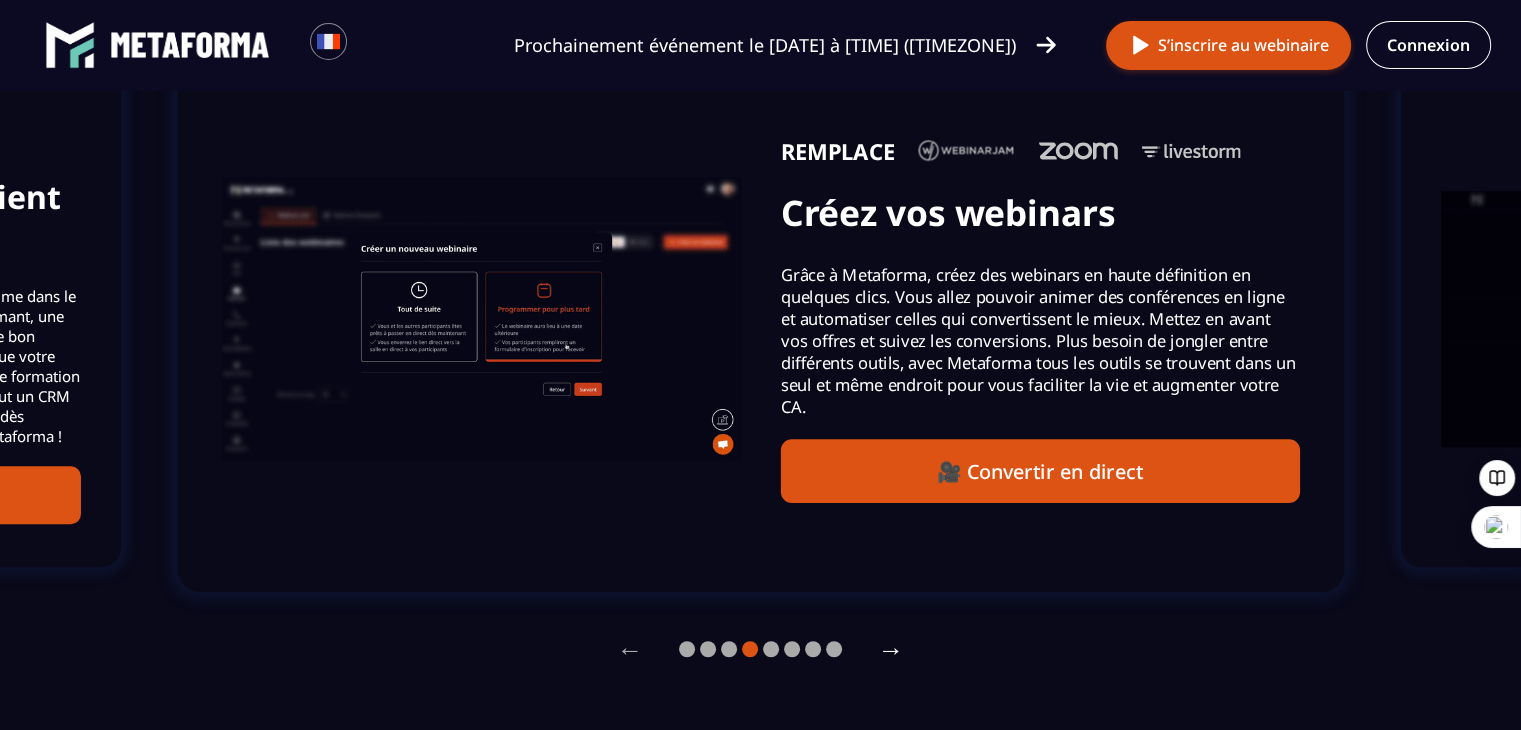 click on "→" at bounding box center [891, 649] 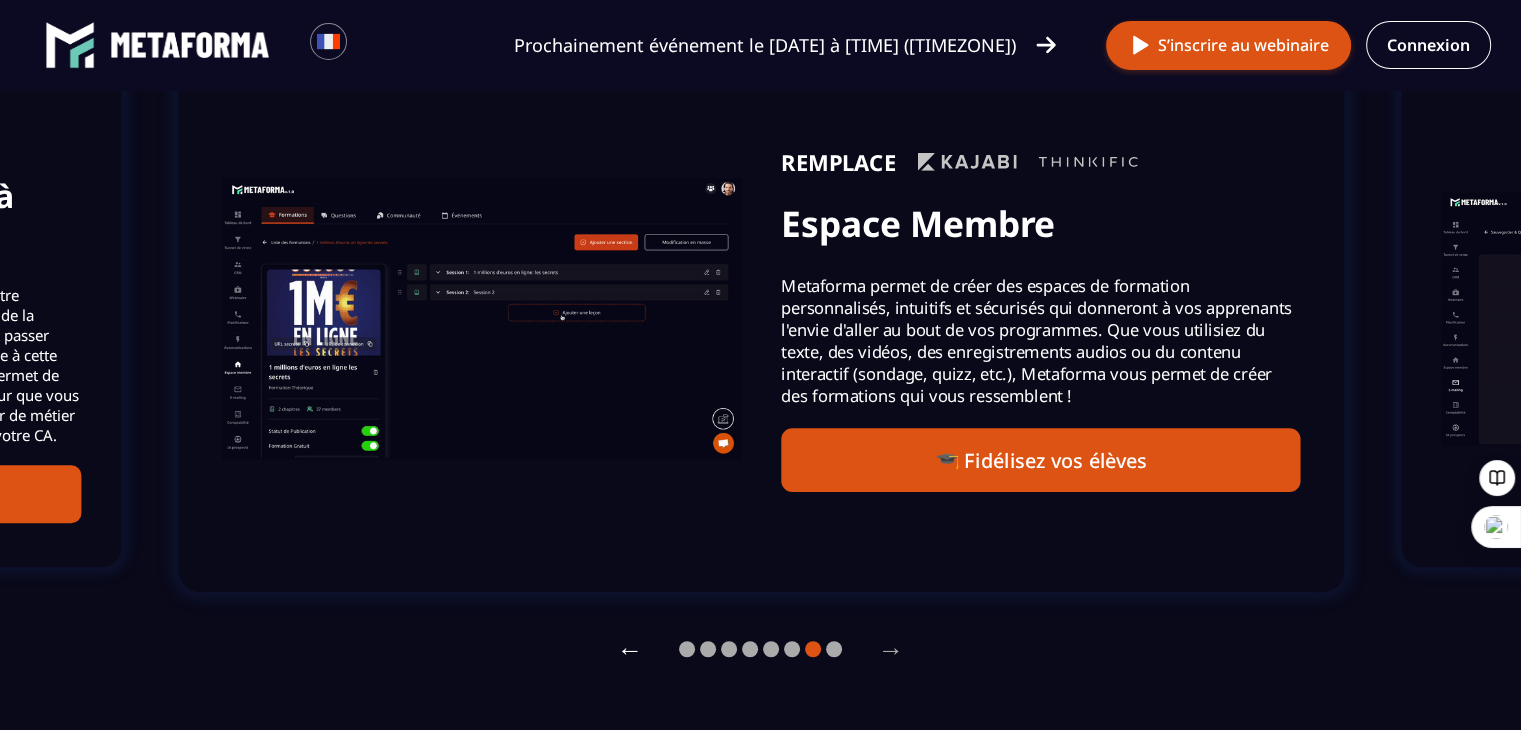 click on "←" at bounding box center [630, 649] 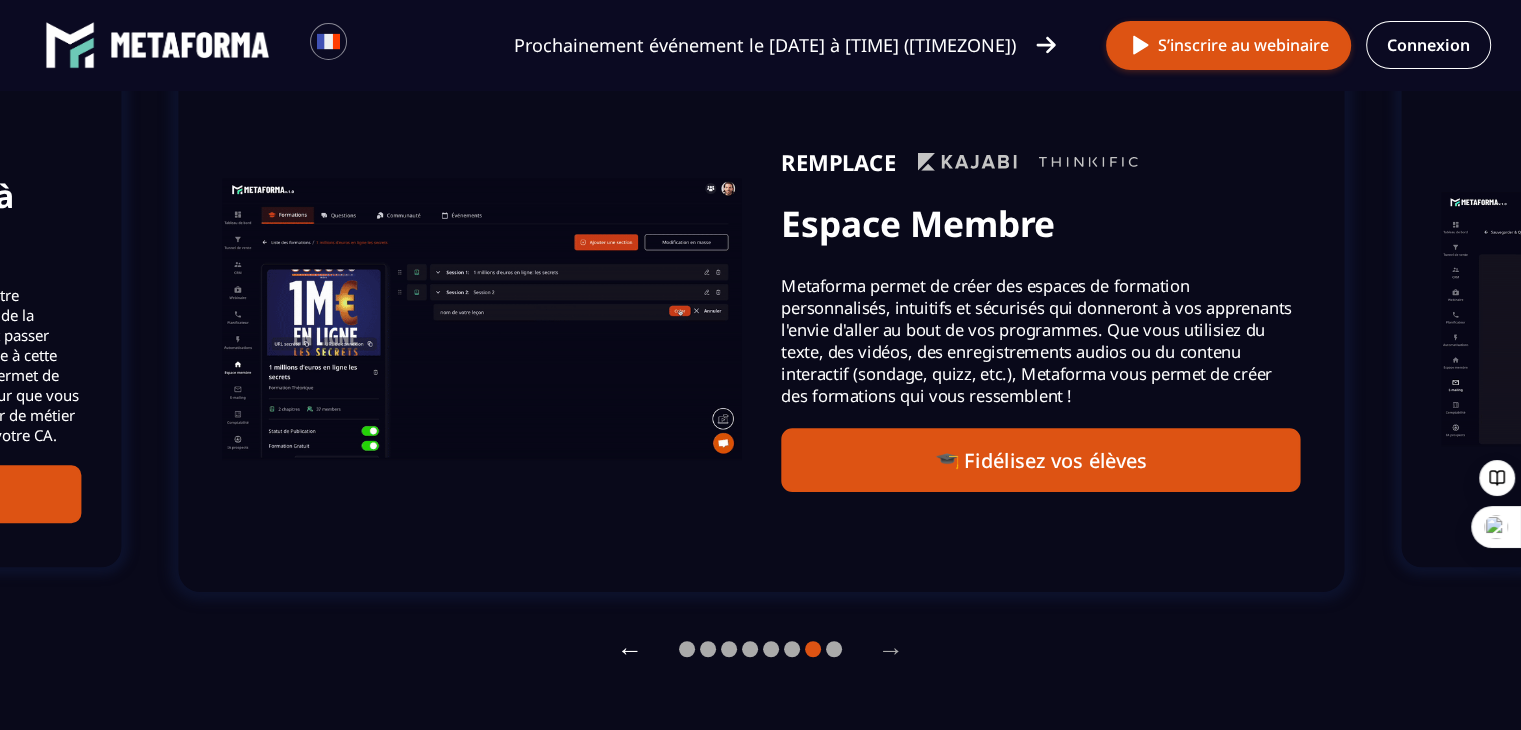 click on "←" at bounding box center [630, 649] 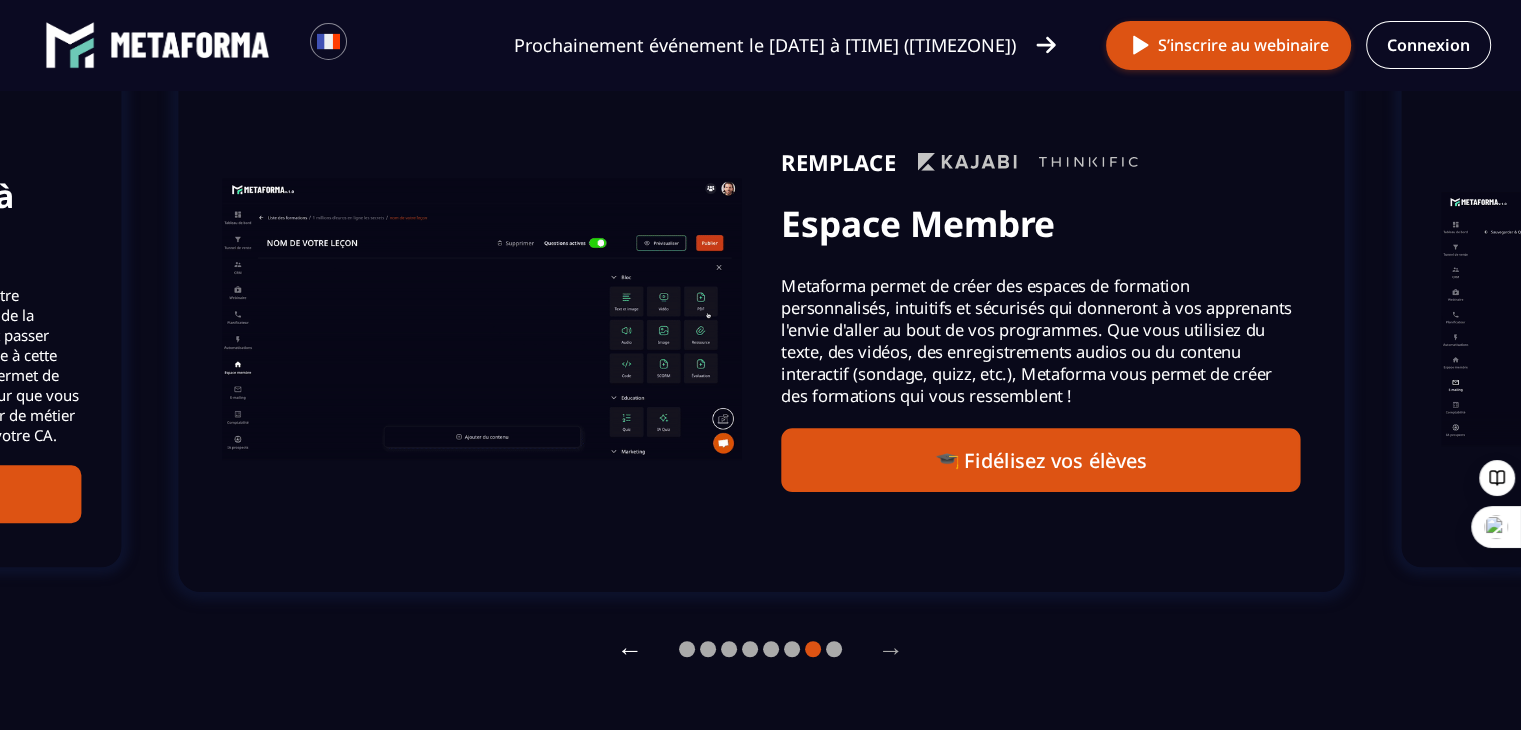 click on "←" at bounding box center [630, 649] 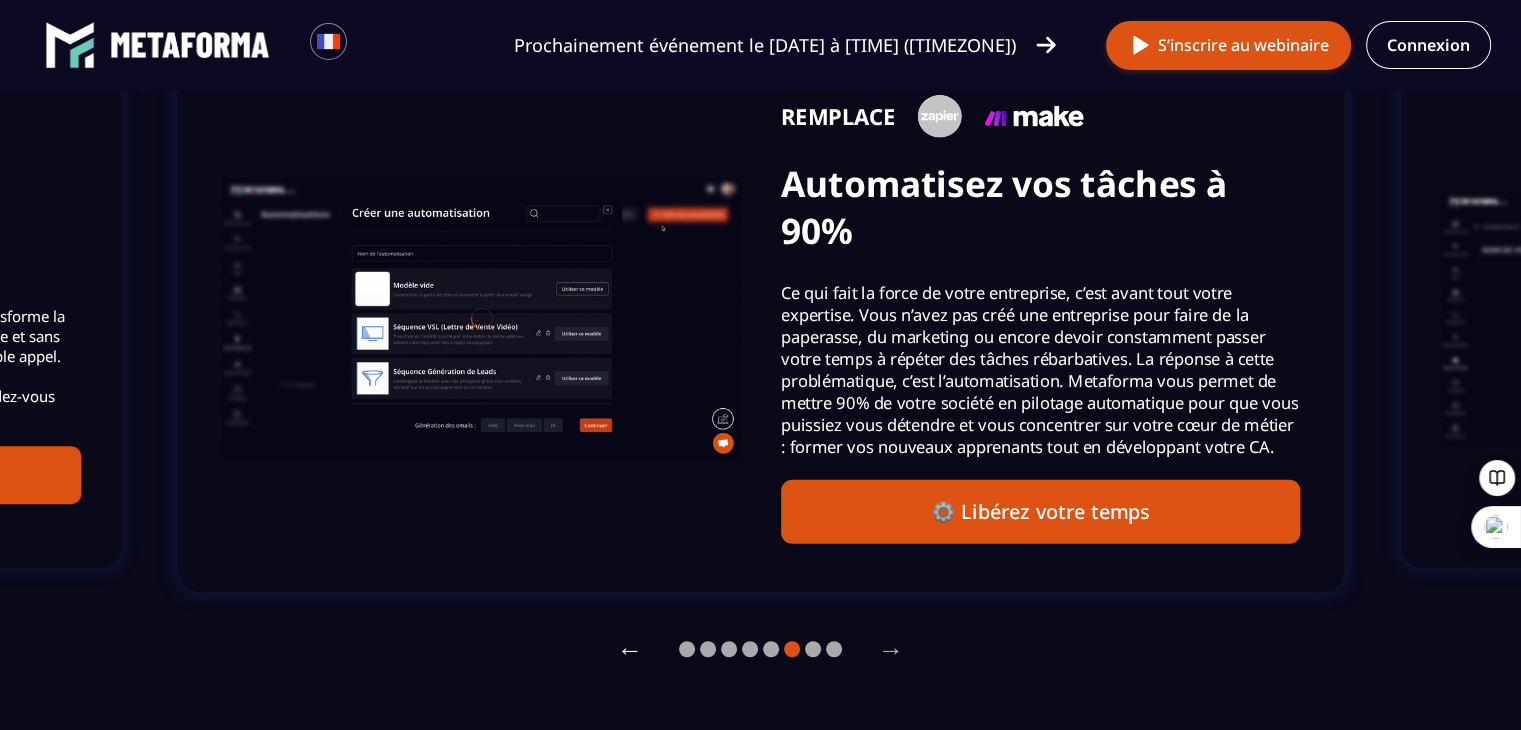 click on "←" at bounding box center (630, 649) 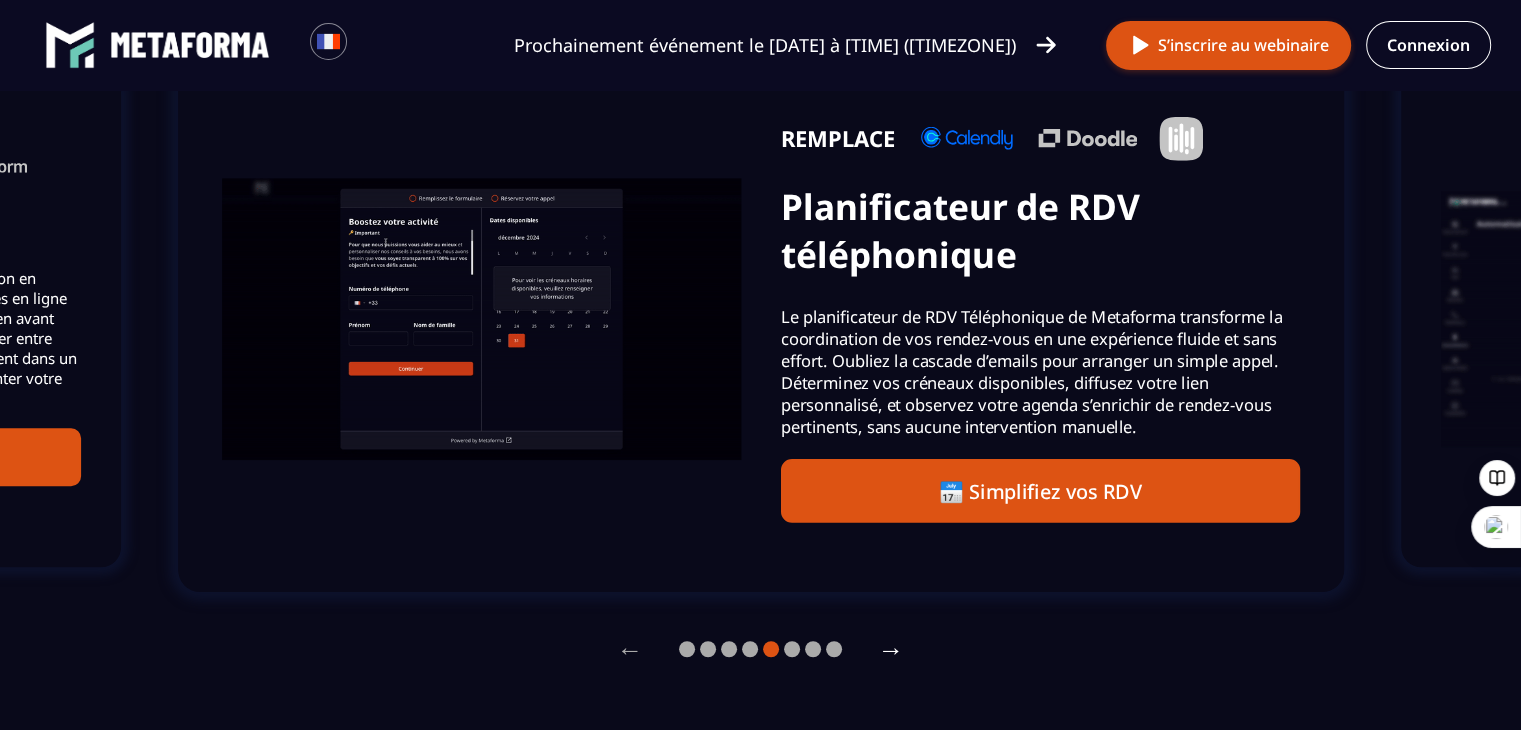 click on "→" at bounding box center [891, 649] 